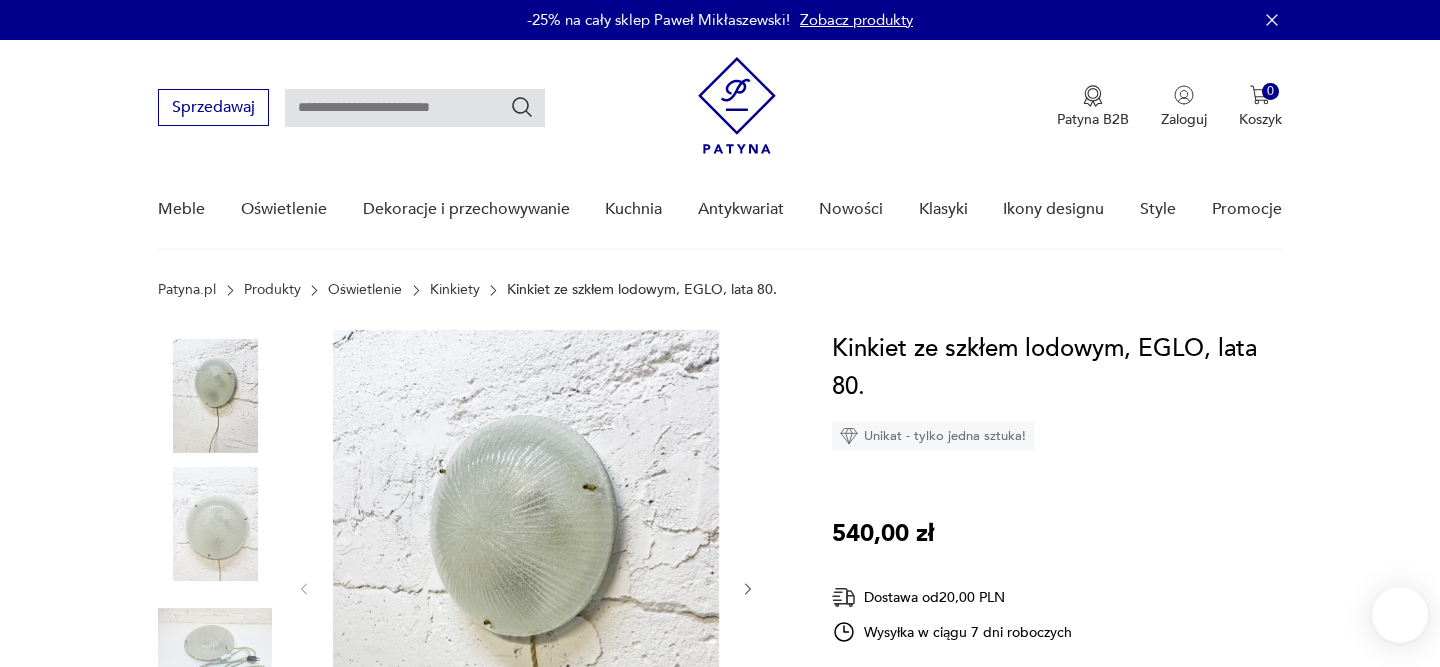 scroll, scrollTop: 0, scrollLeft: 0, axis: both 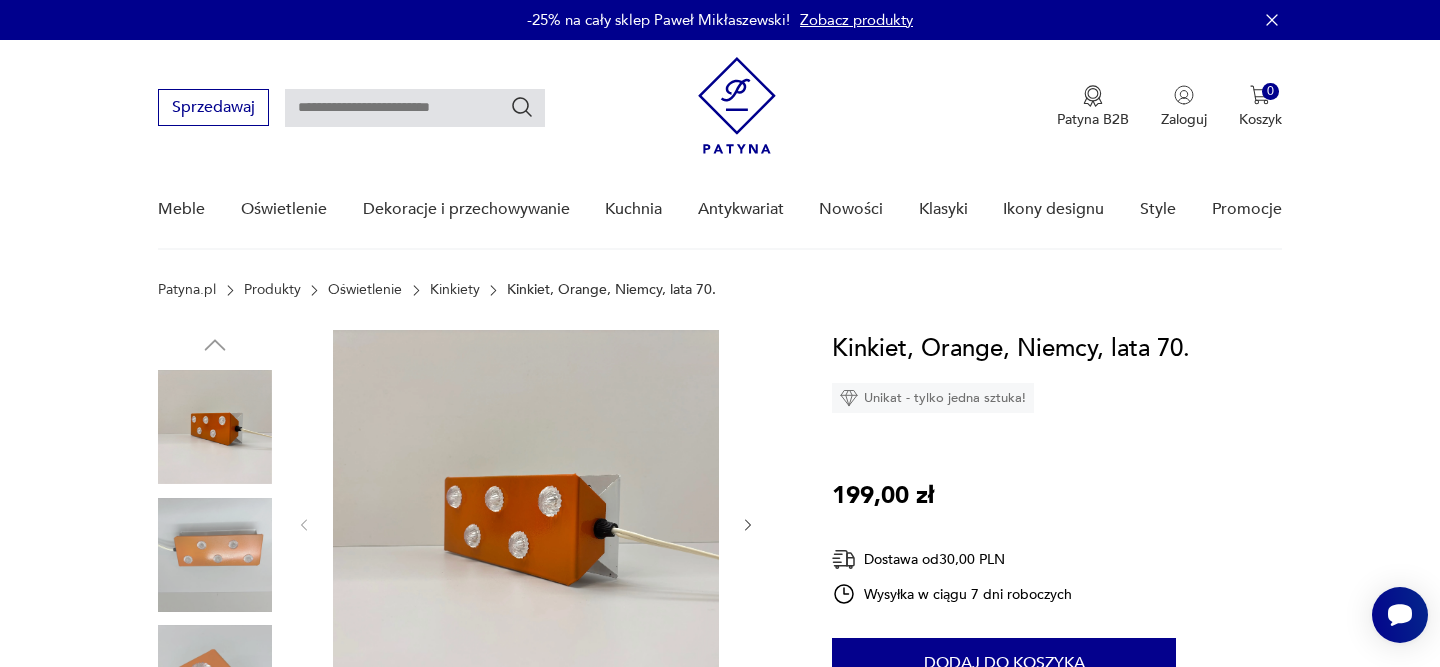 click 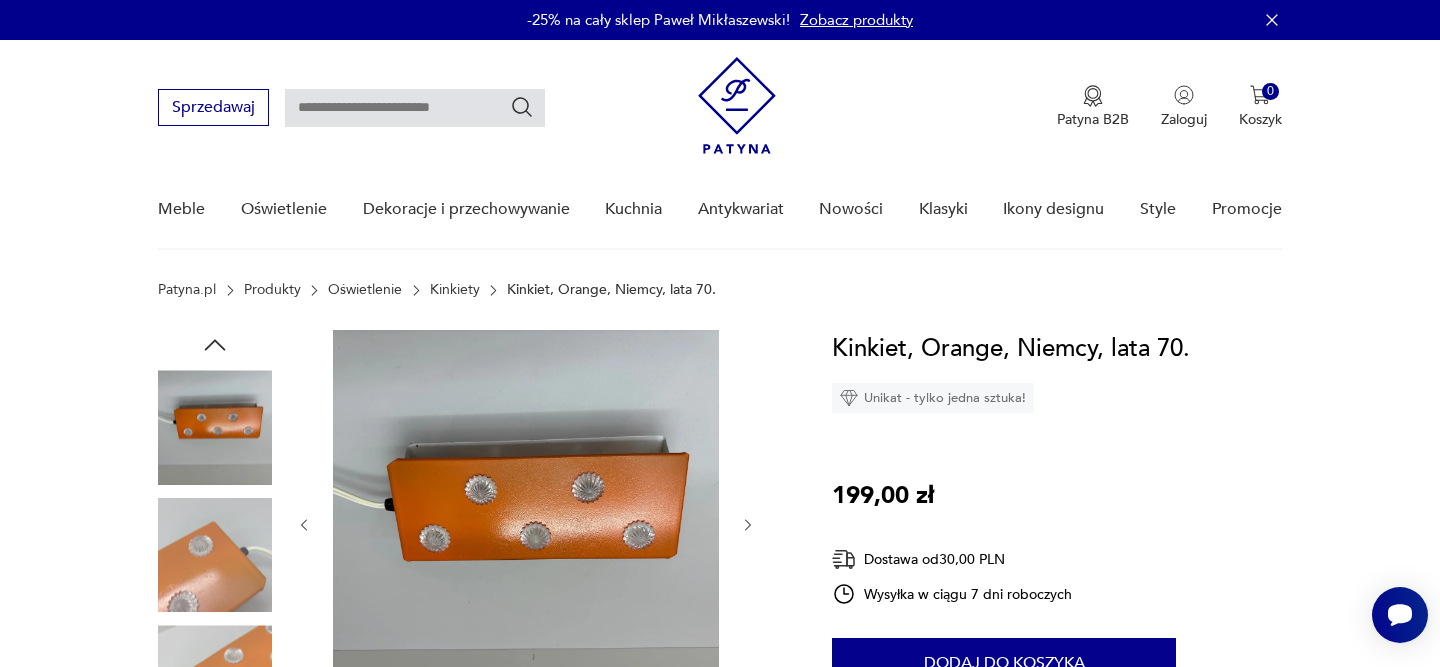 click 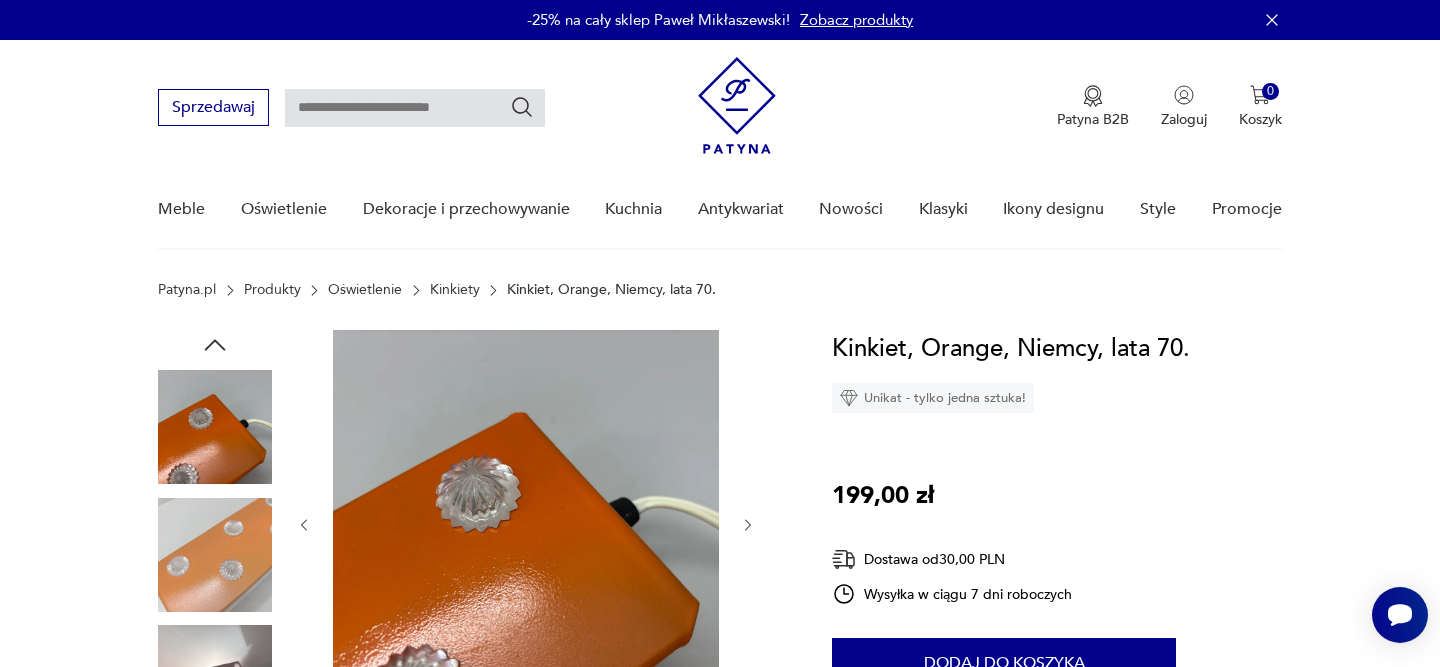 click 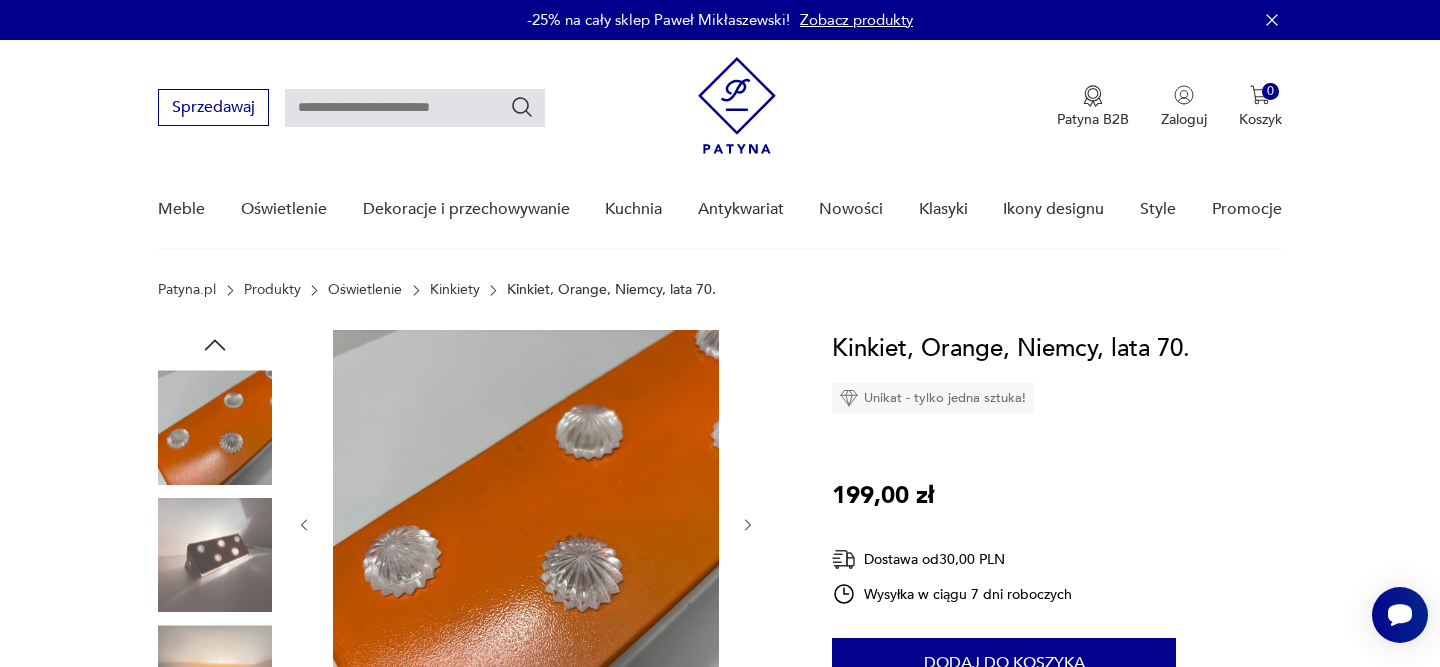 click 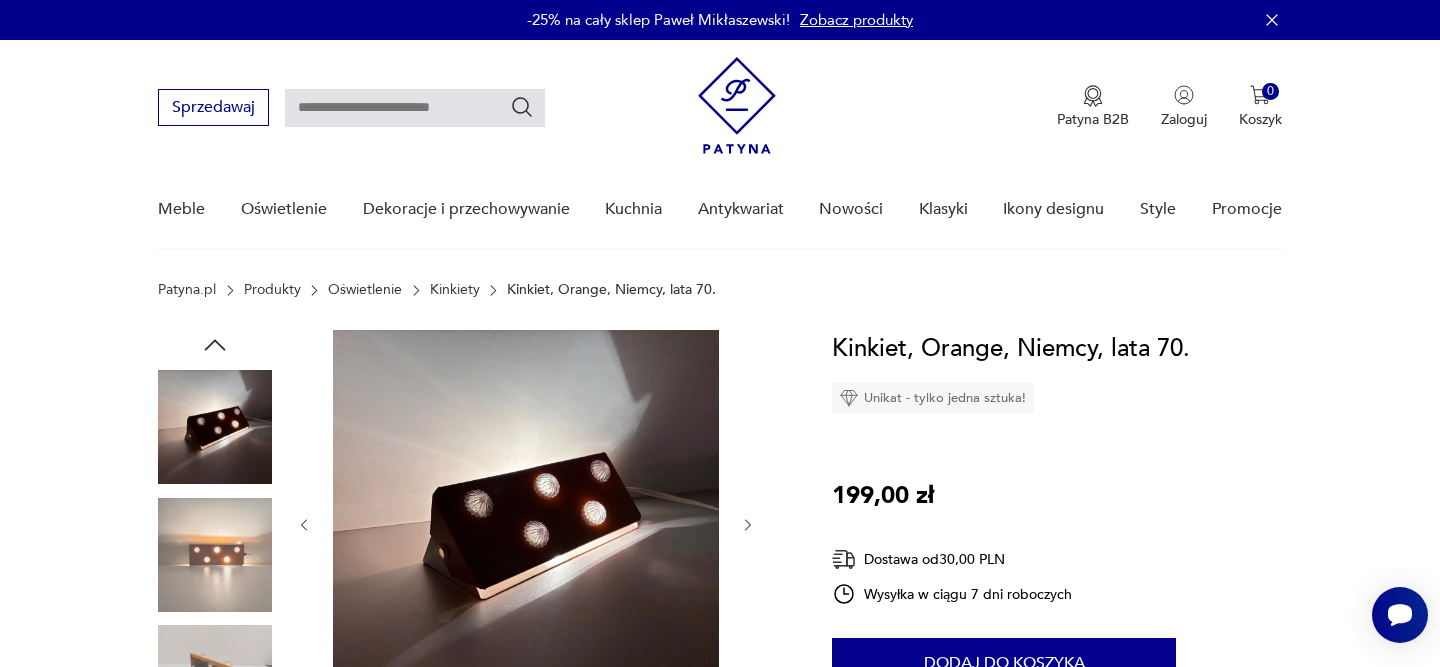 click 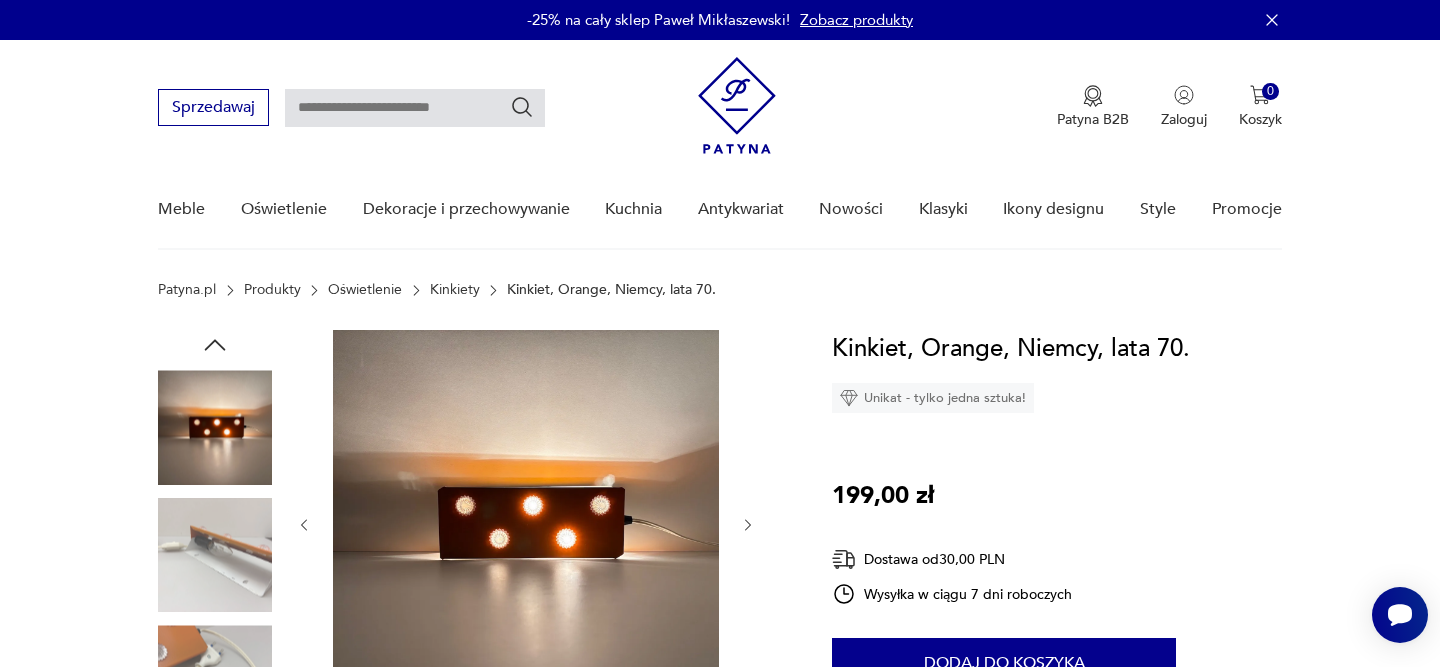 click 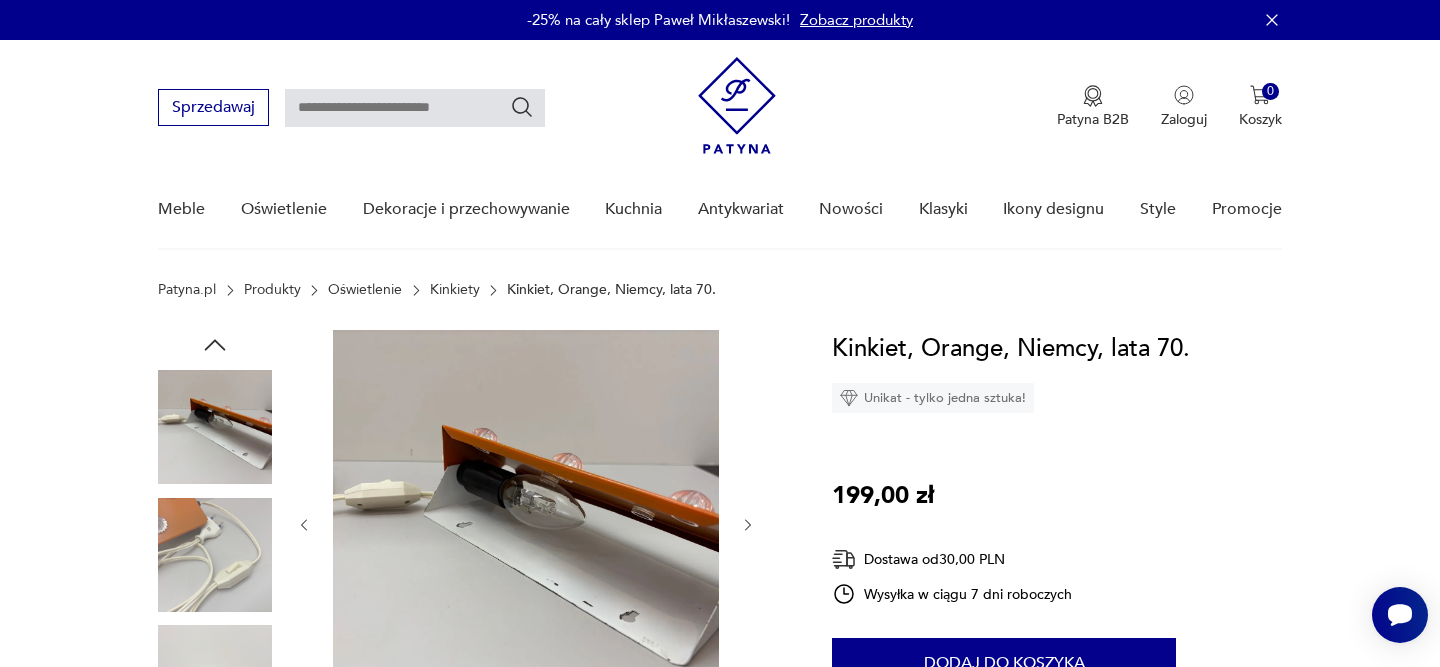 click 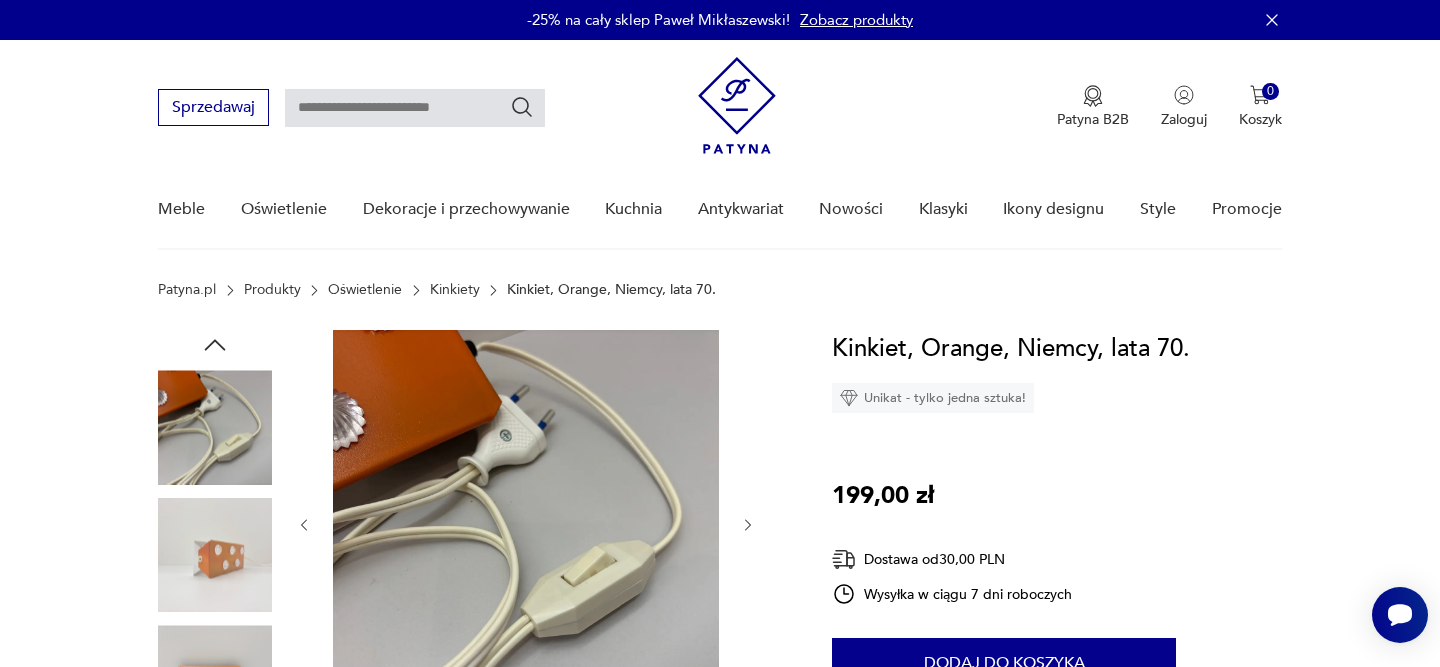 click 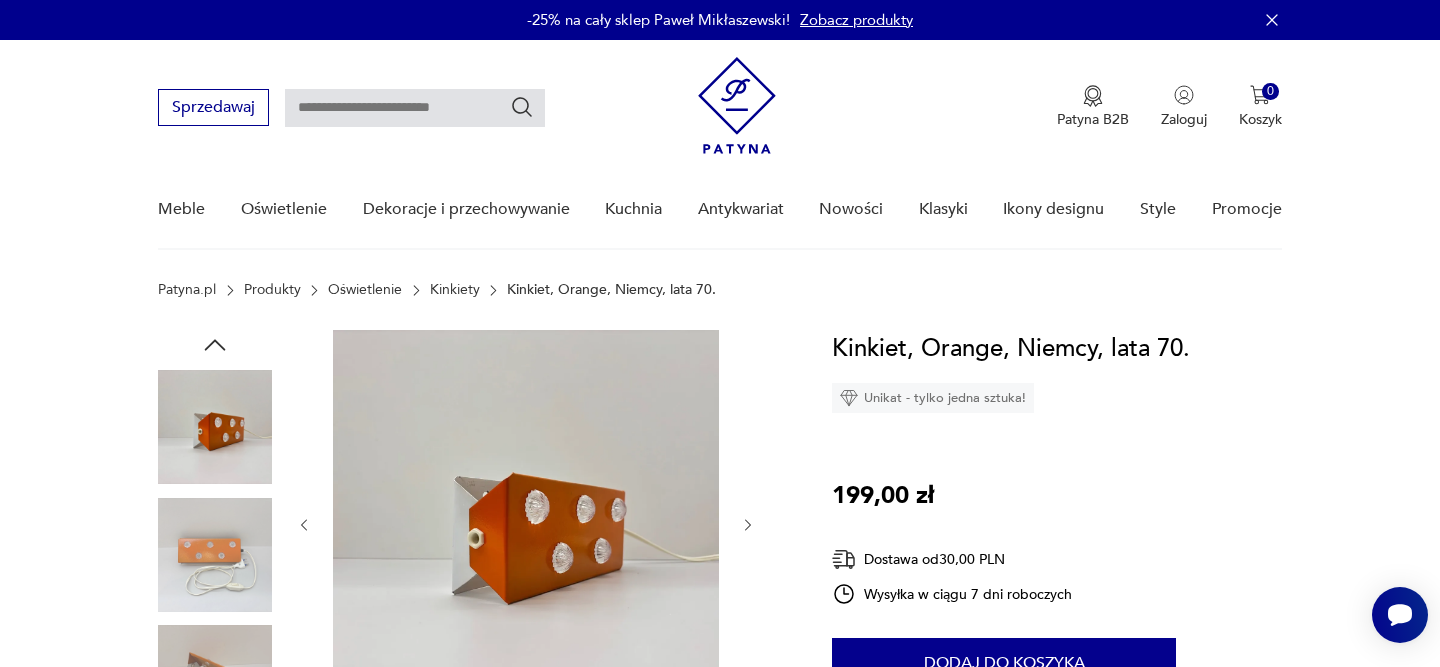 click 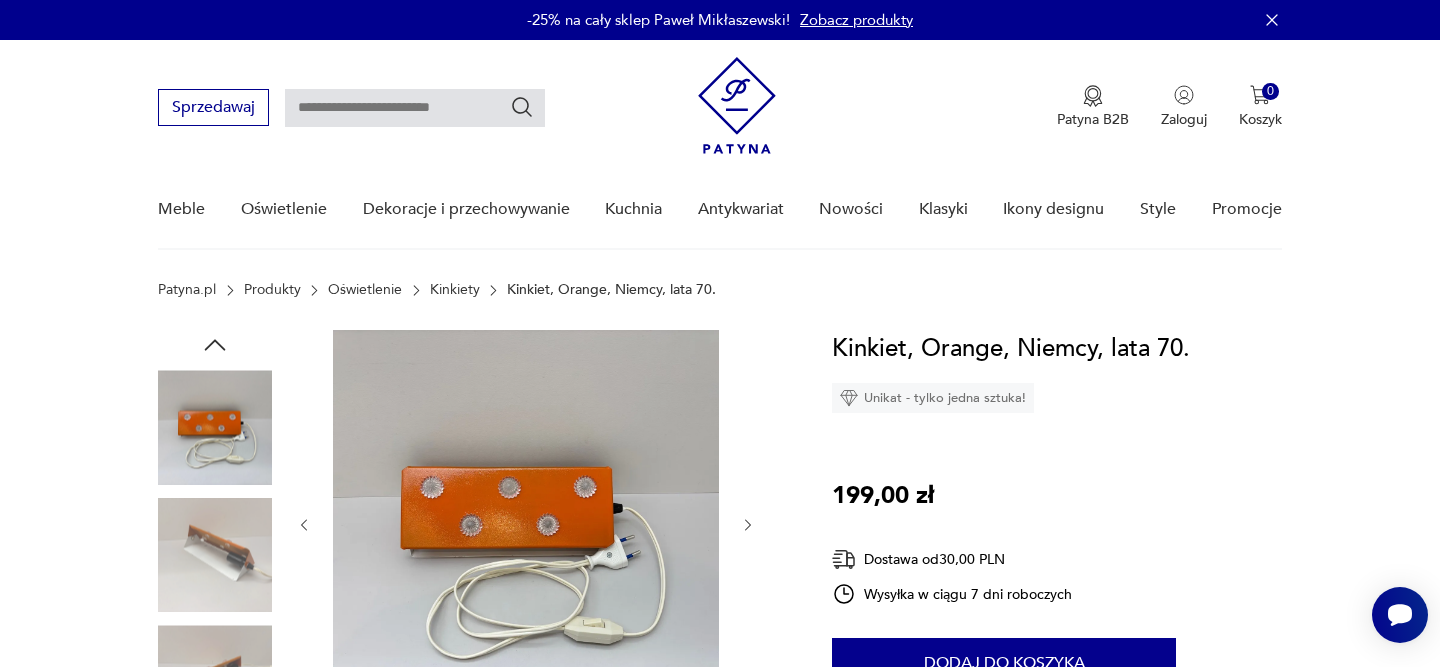 click 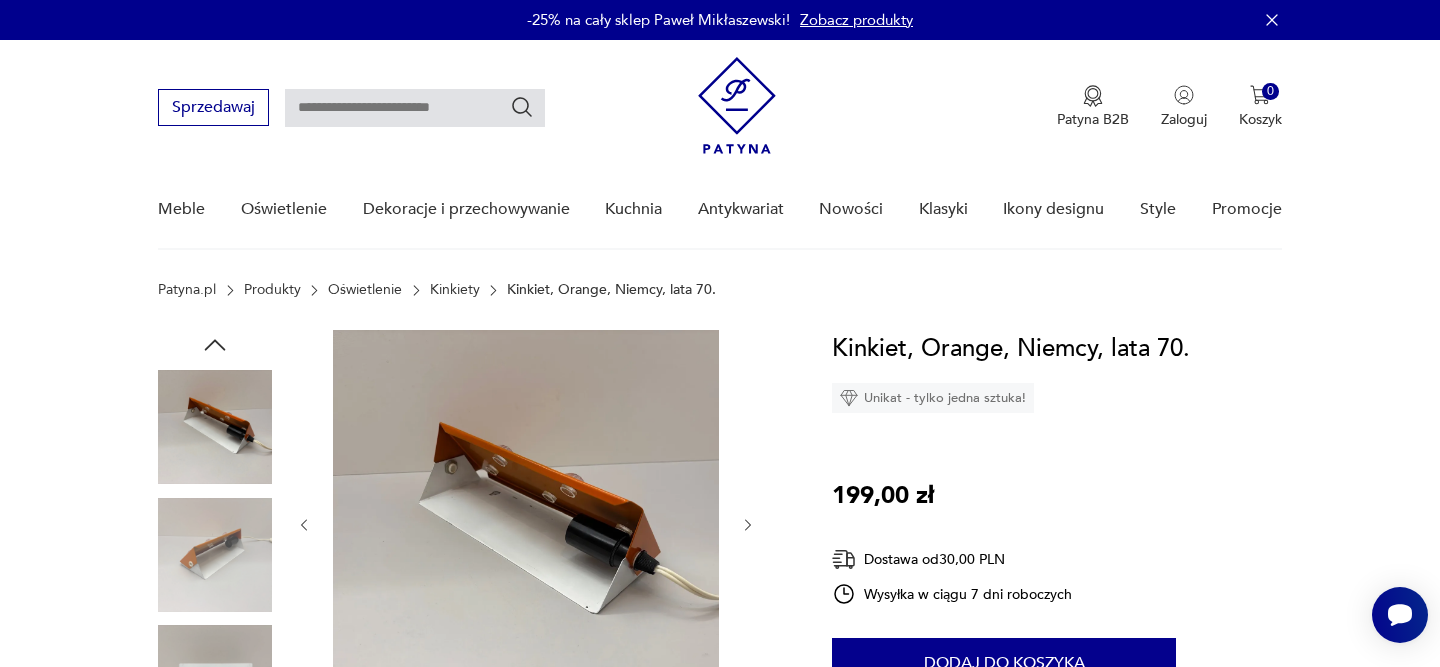 click 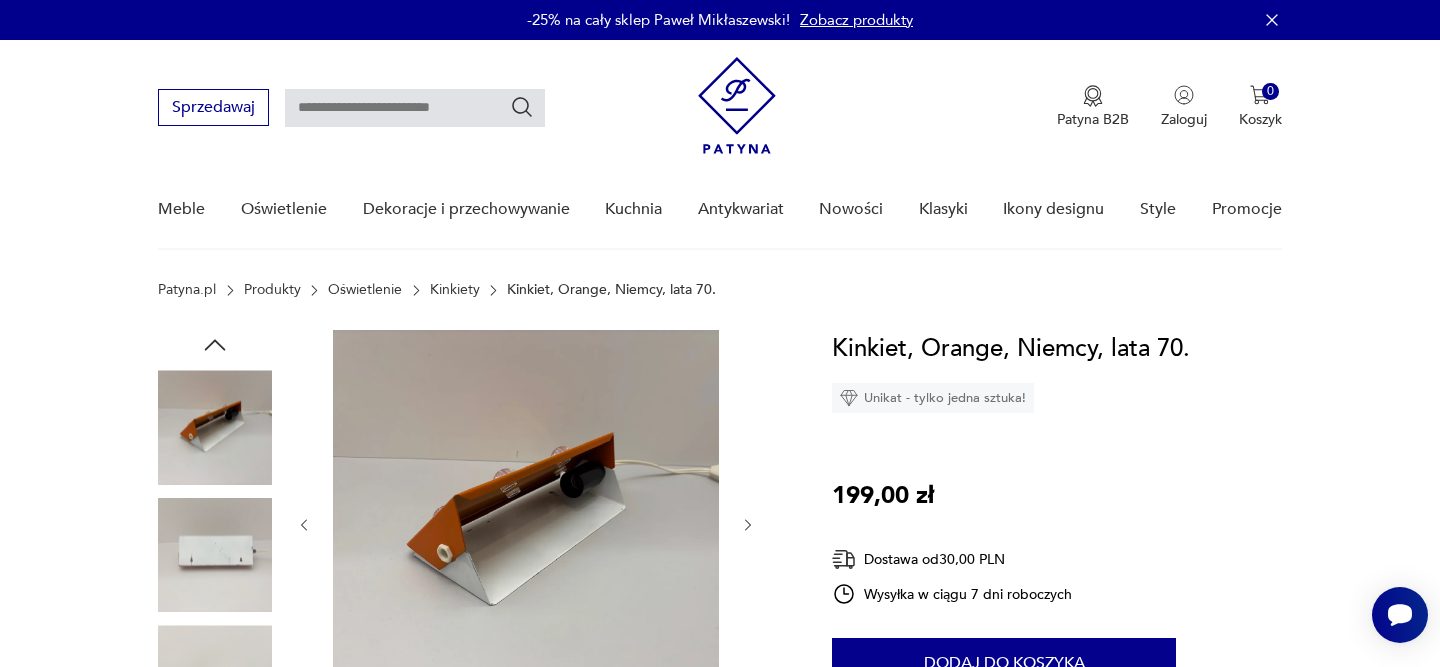 click 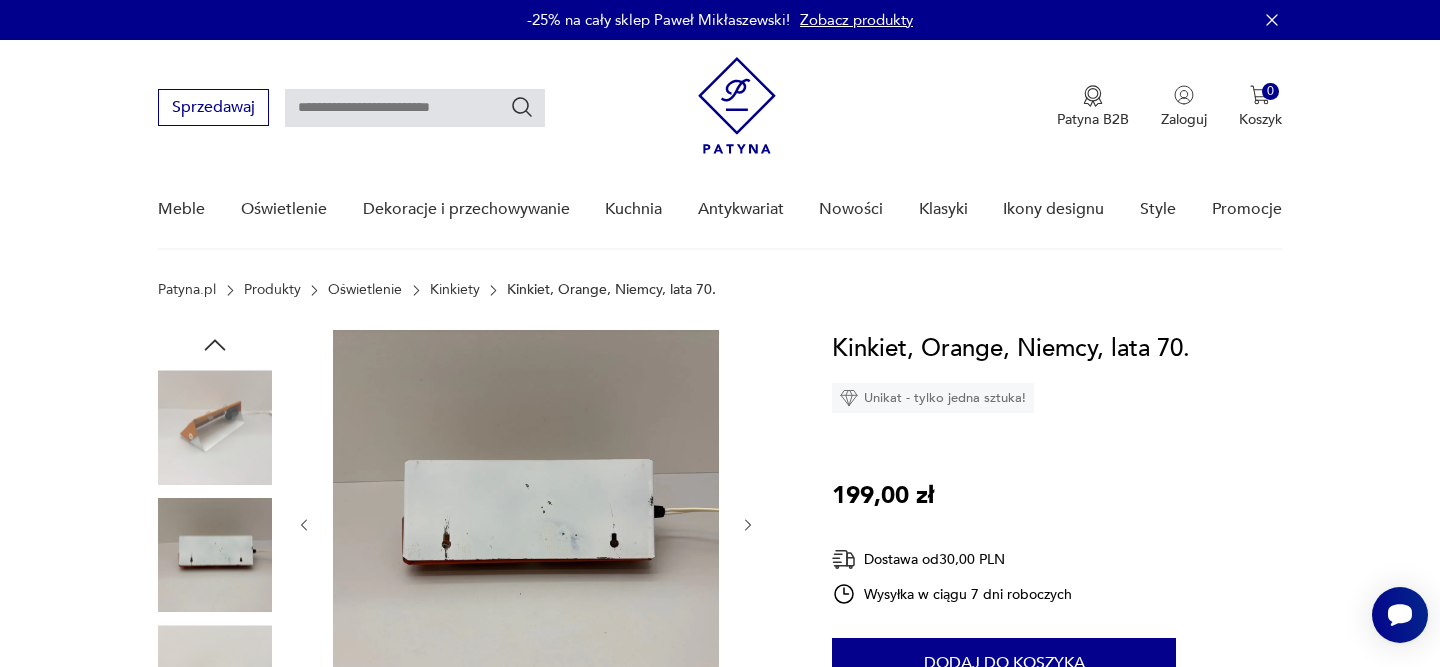 click 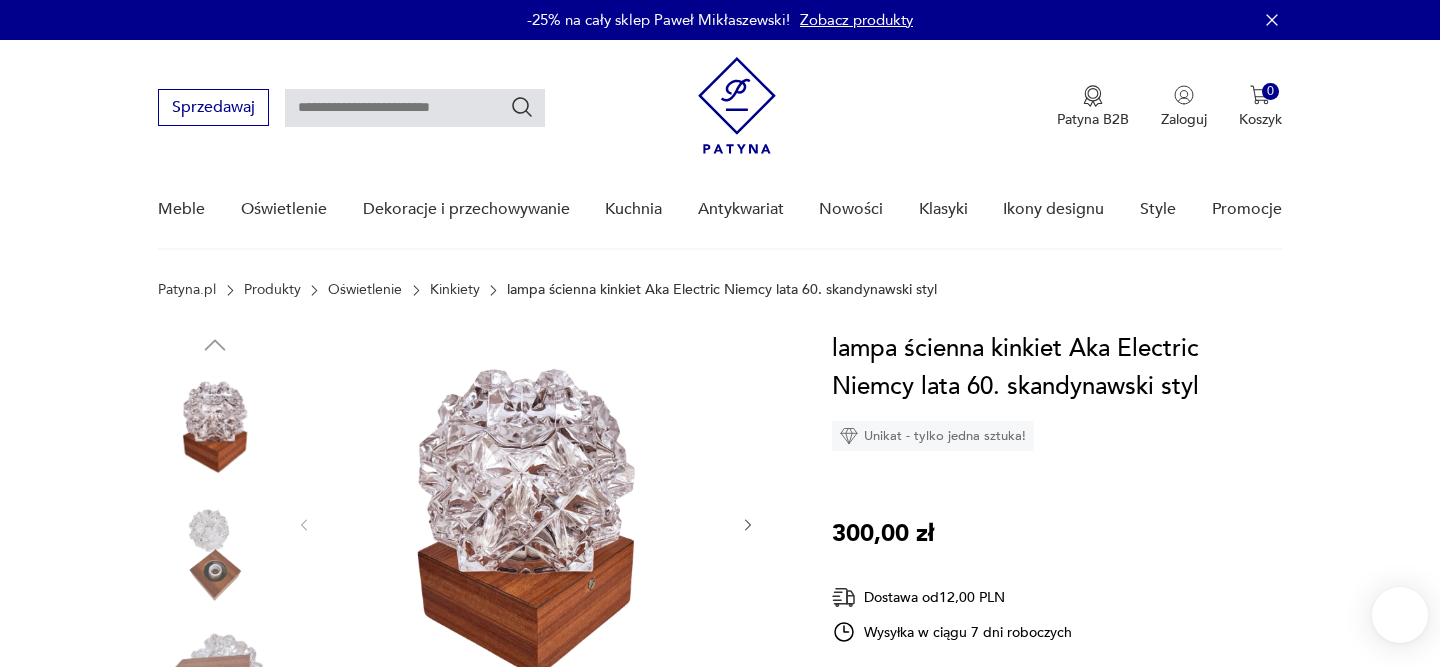 scroll, scrollTop: 0, scrollLeft: 0, axis: both 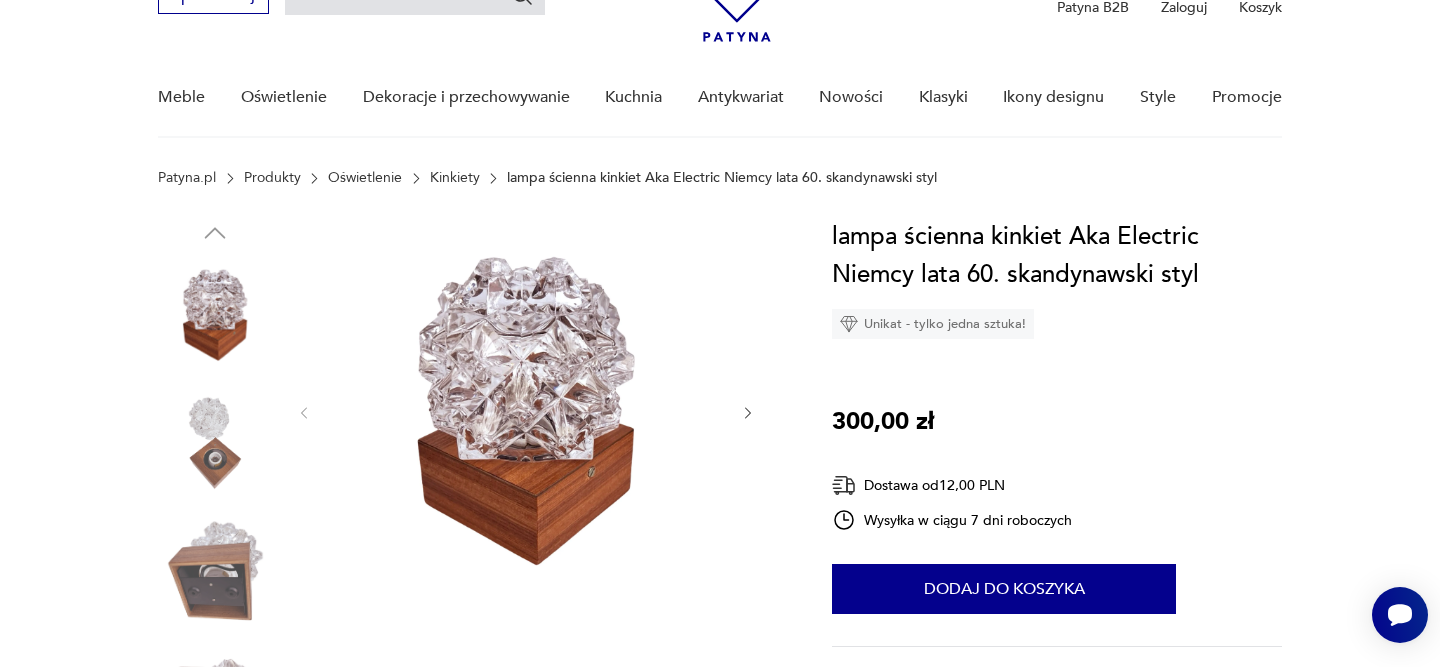 click 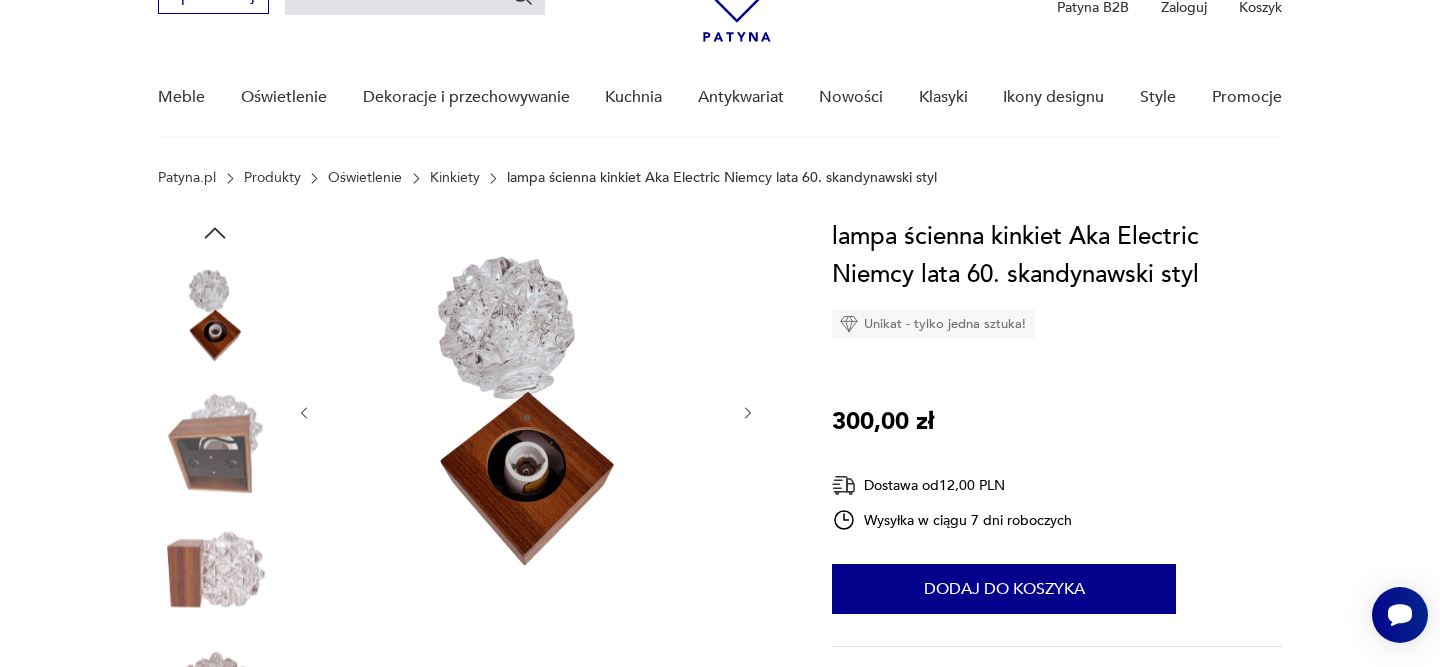 click 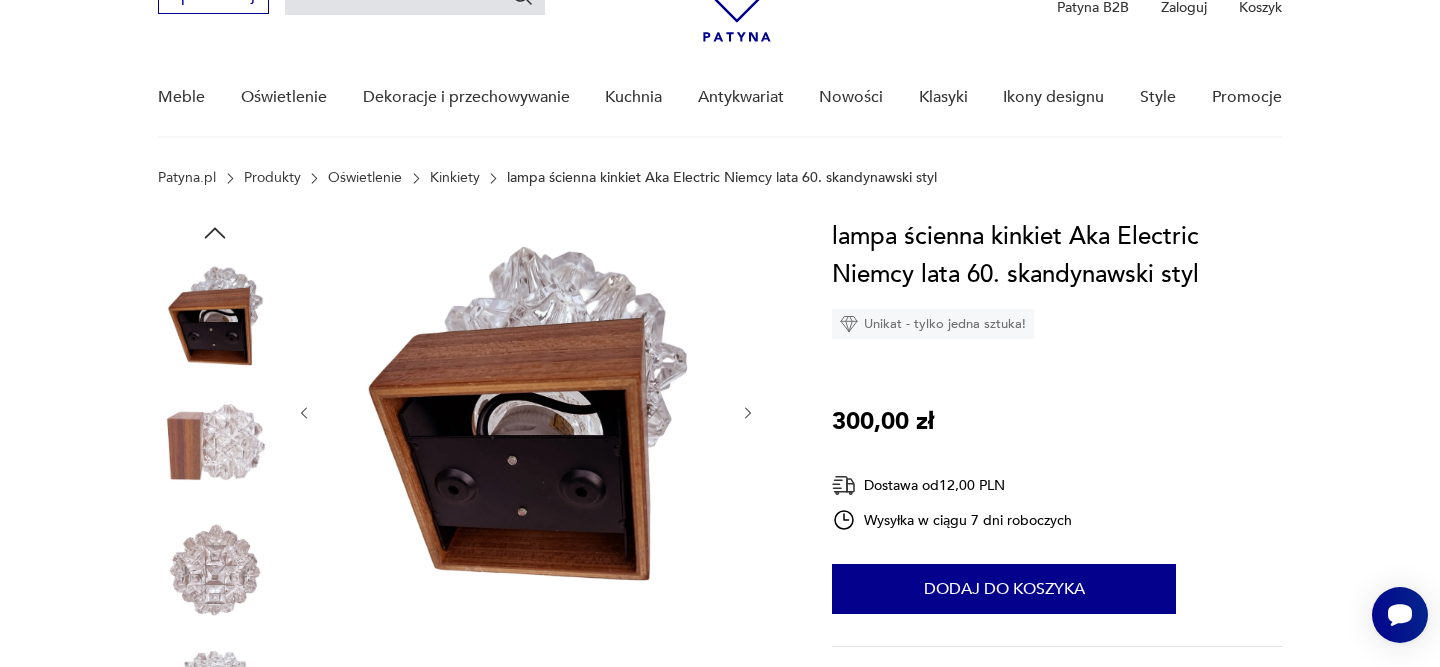 click 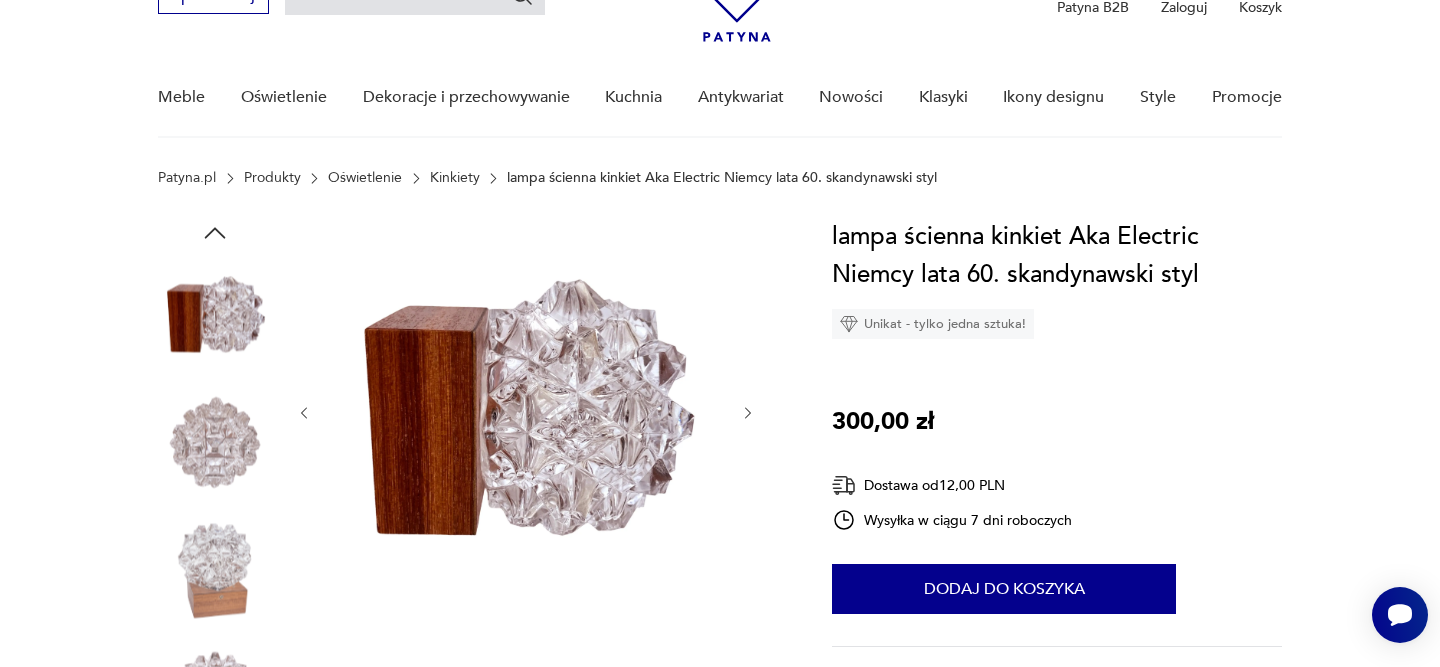 click 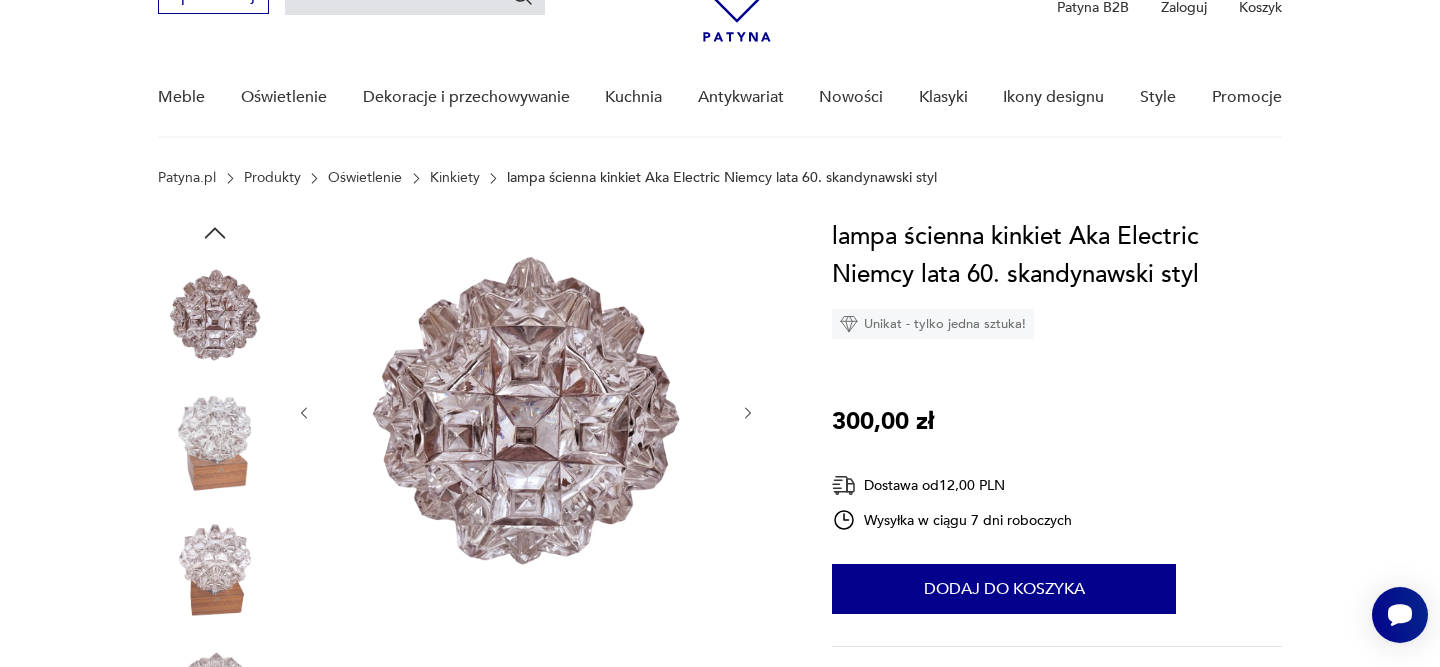 click 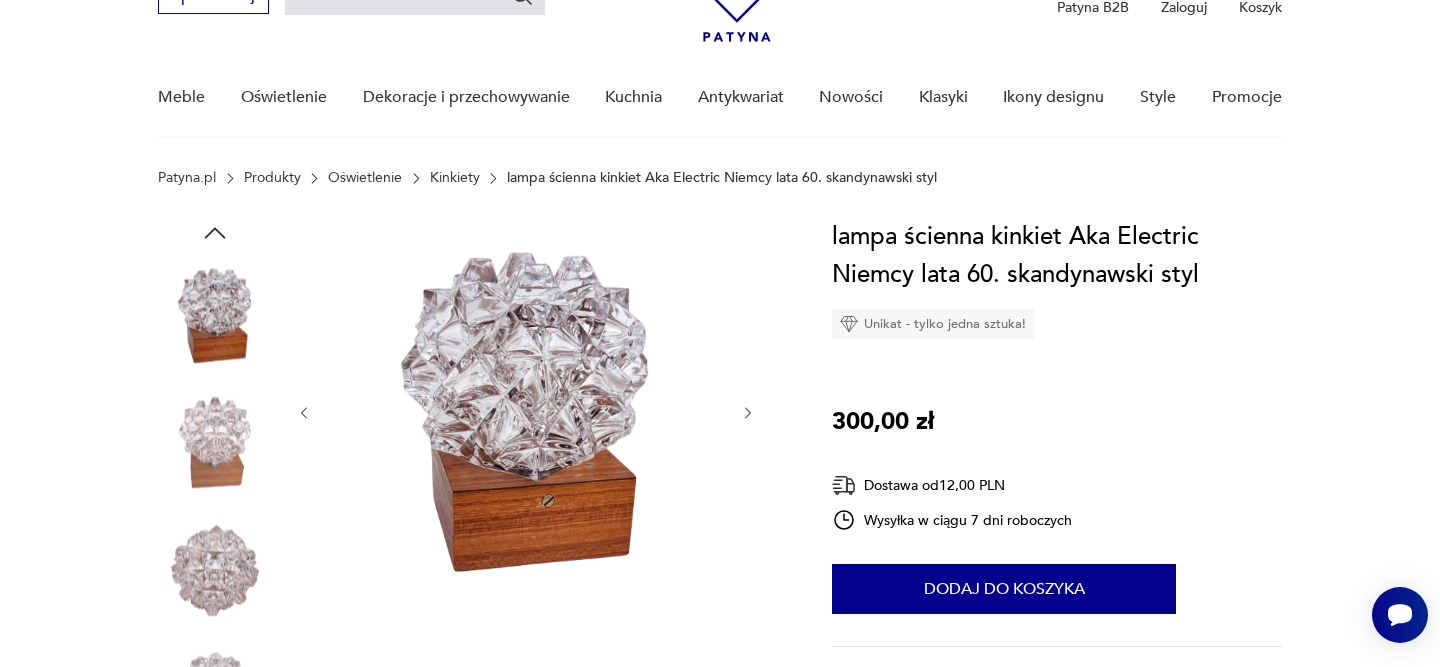 click 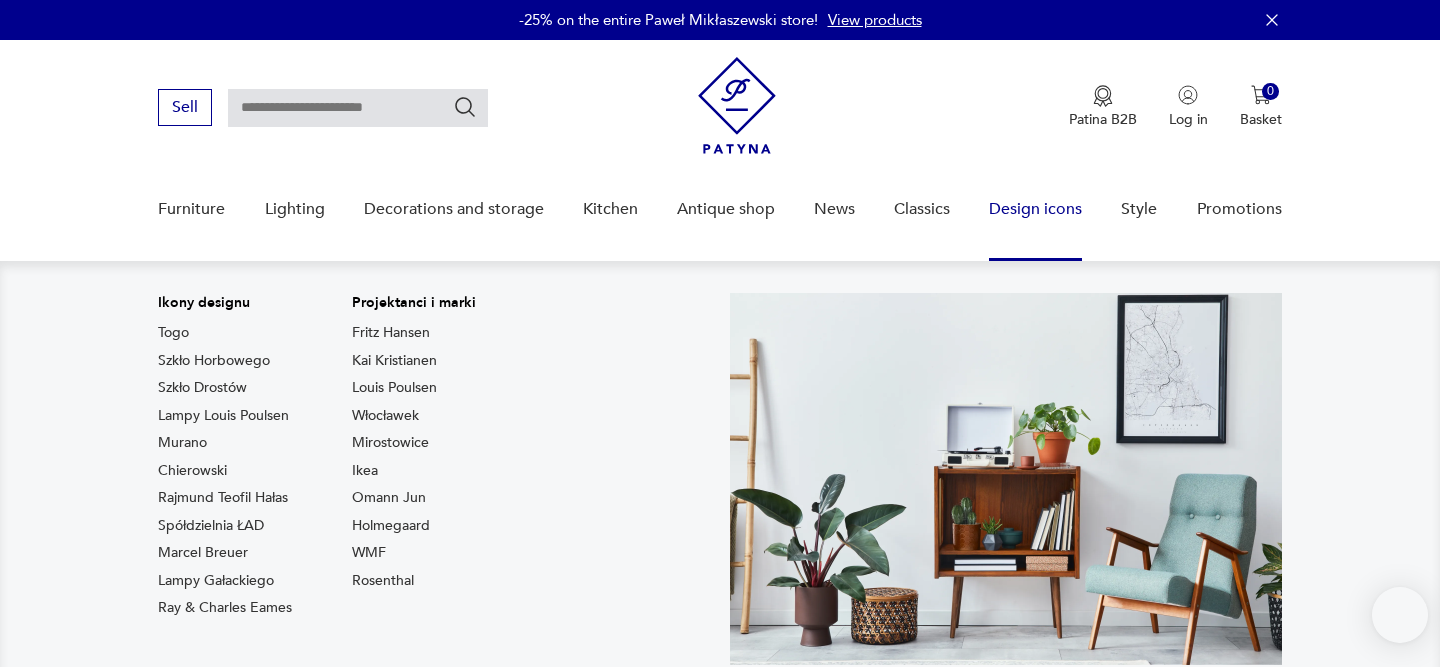 scroll, scrollTop: 65, scrollLeft: 0, axis: vertical 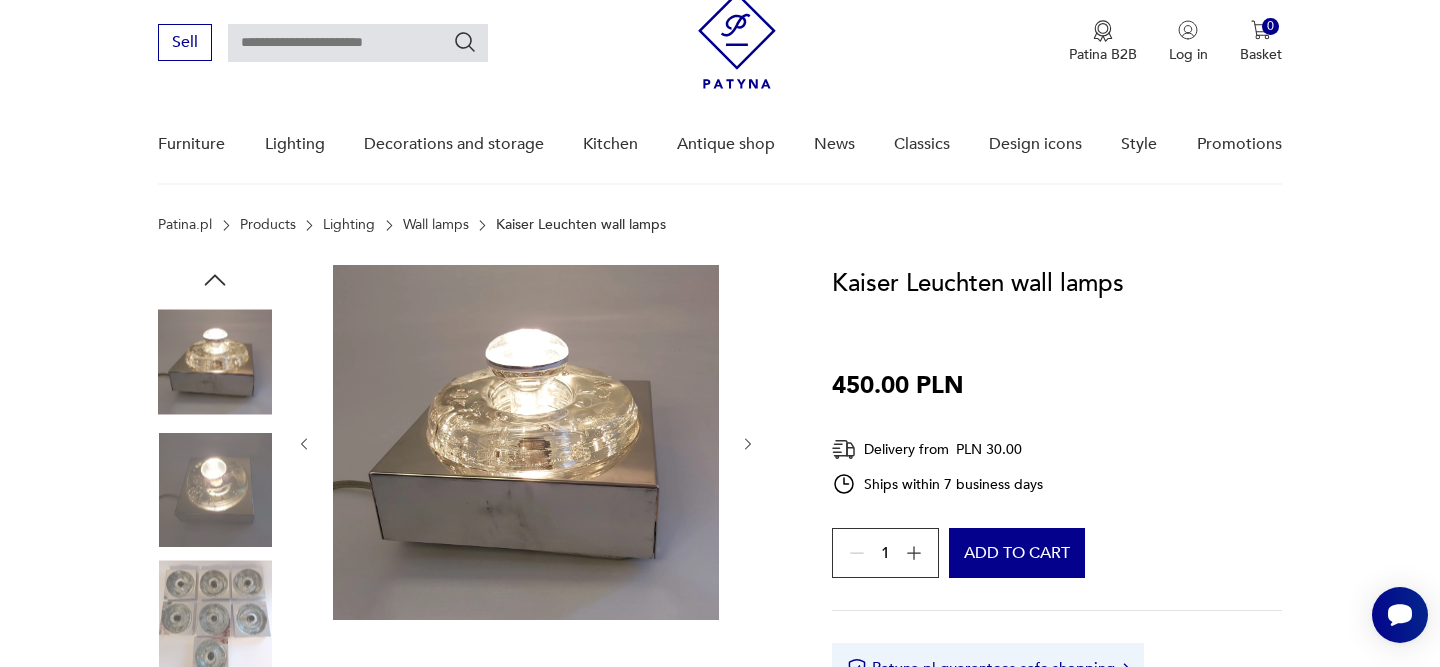 click 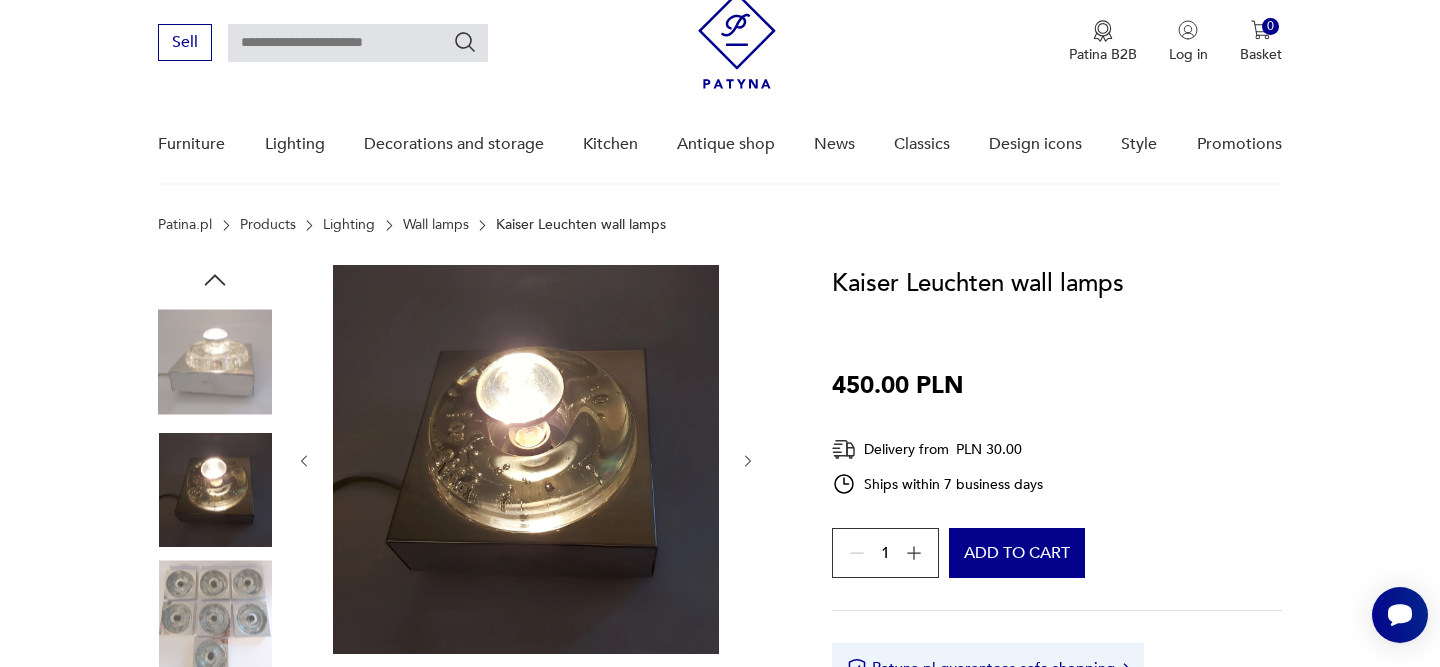click at bounding box center [526, 461] 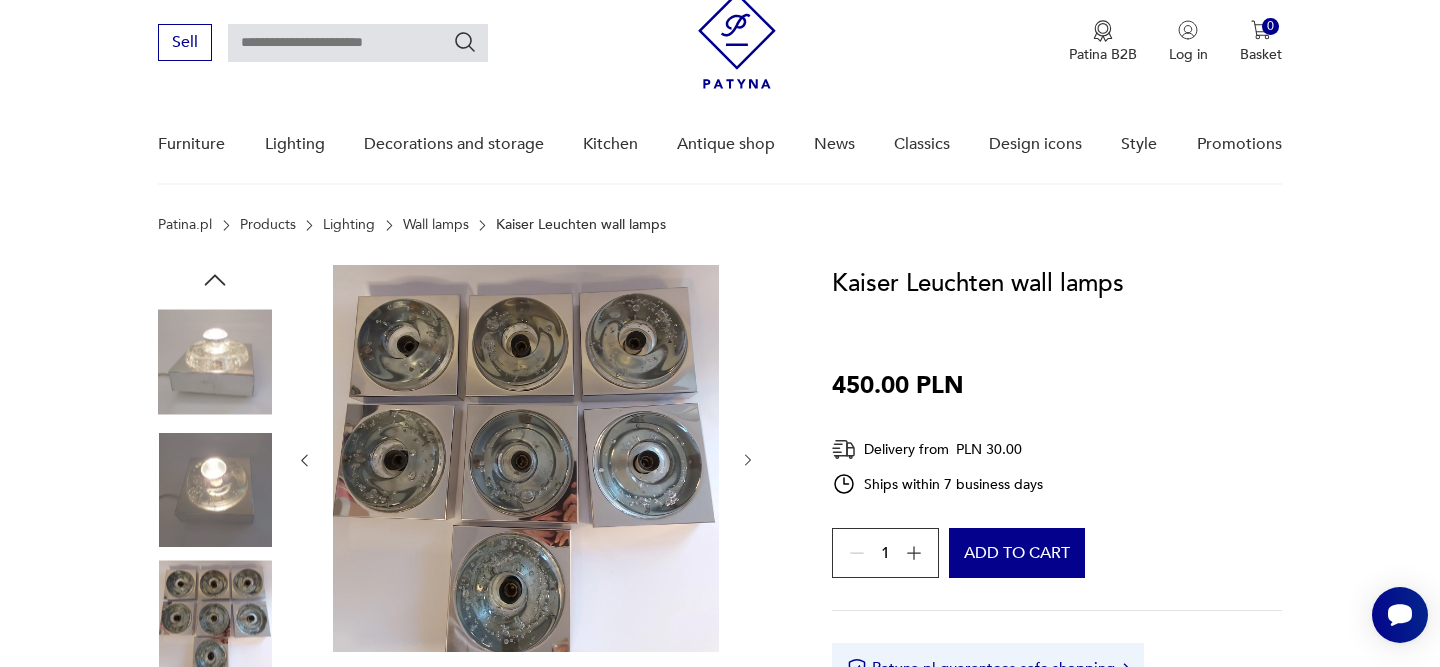 click at bounding box center [215, 362] 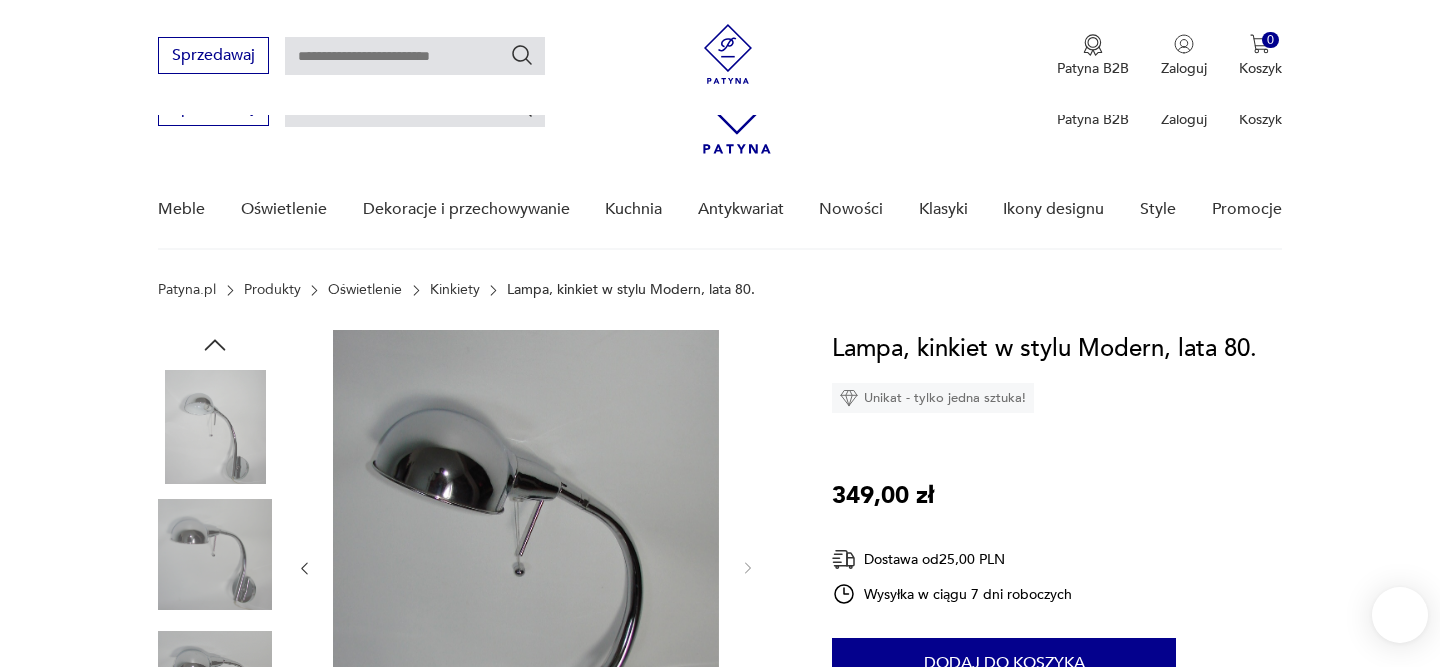 scroll, scrollTop: 267, scrollLeft: 0, axis: vertical 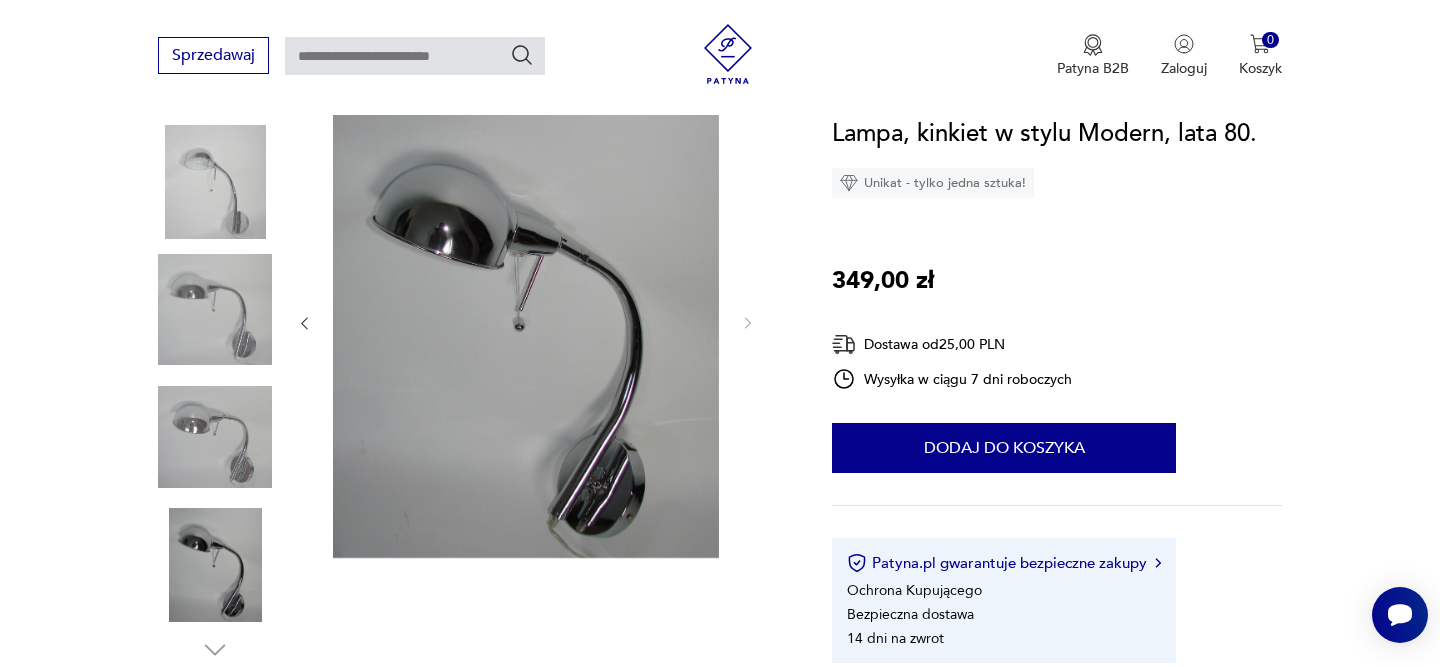 click at bounding box center (215, 310) 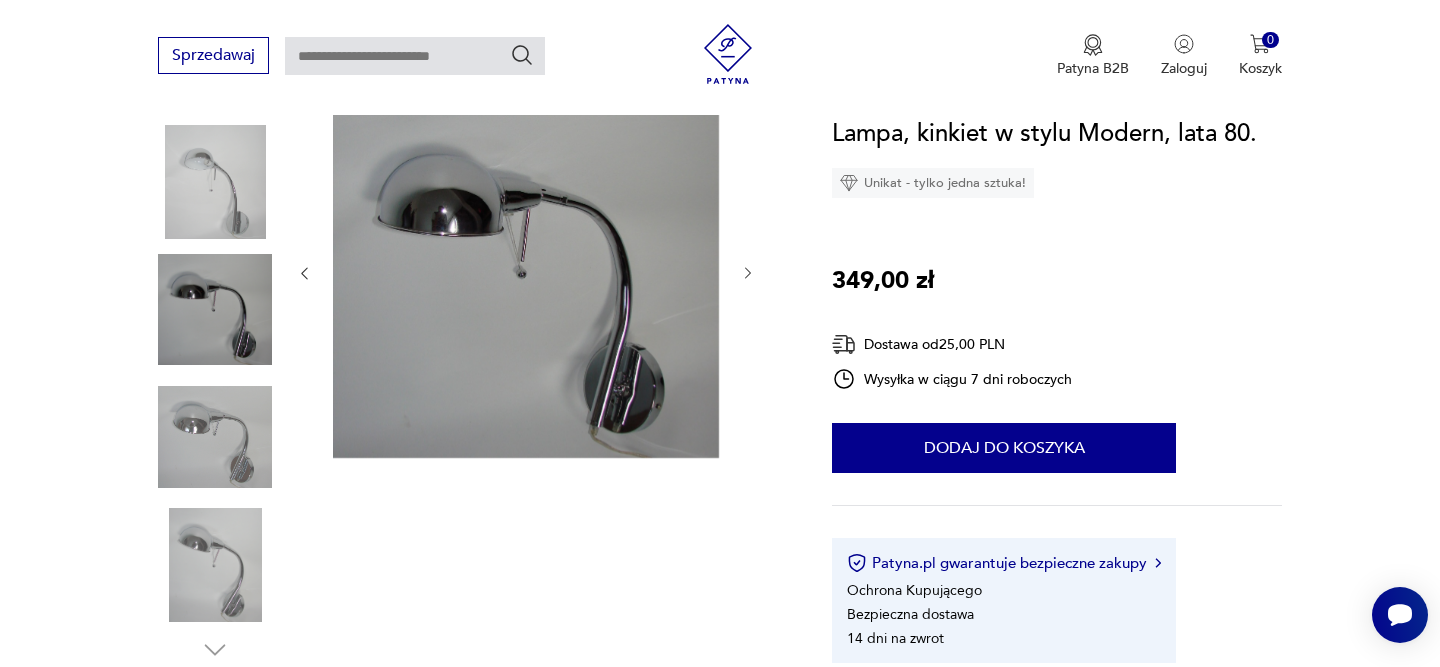 click at bounding box center [215, 437] 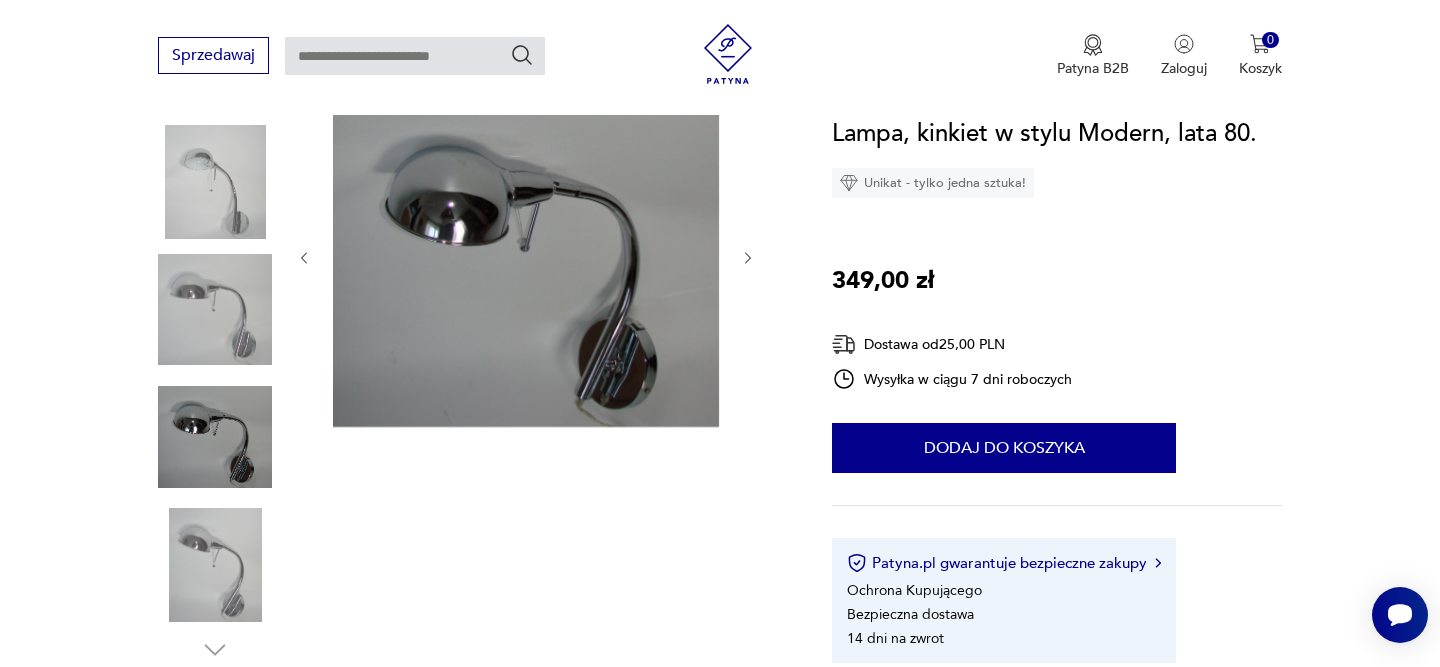 click at bounding box center [215, 565] 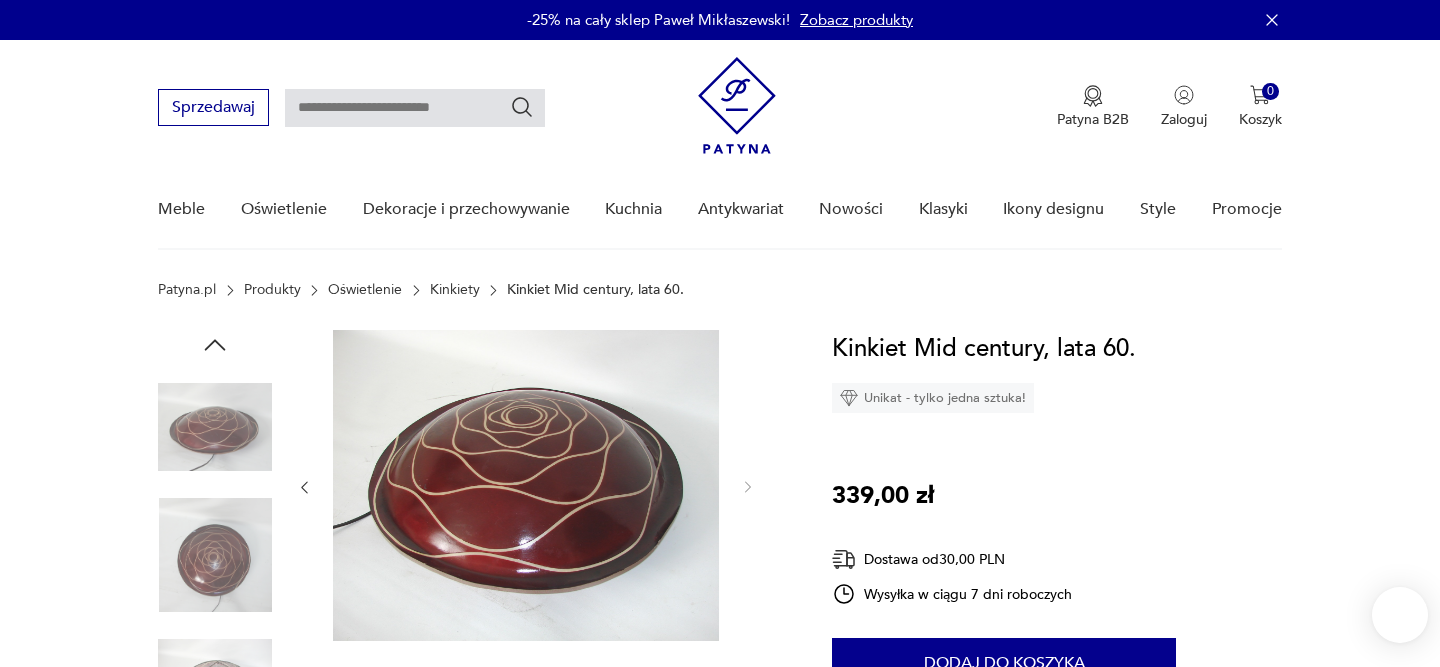 scroll, scrollTop: 130, scrollLeft: 0, axis: vertical 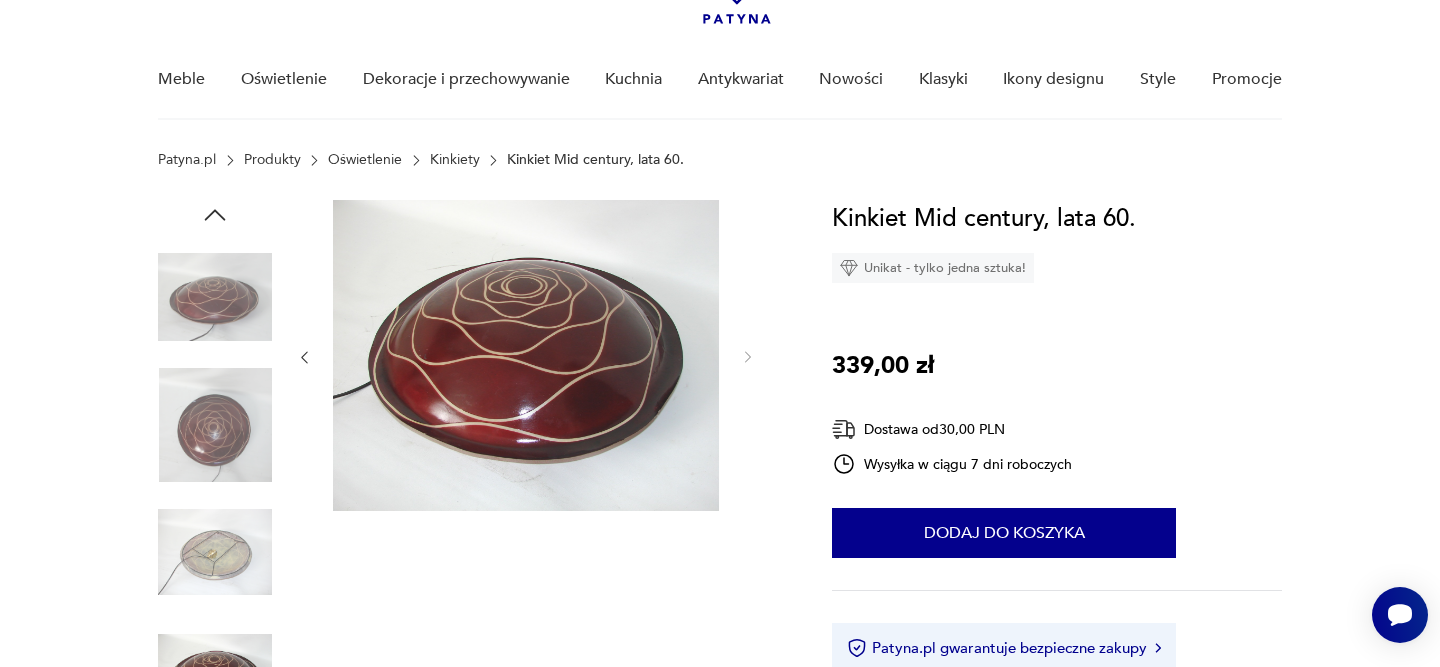 click at bounding box center [215, 552] 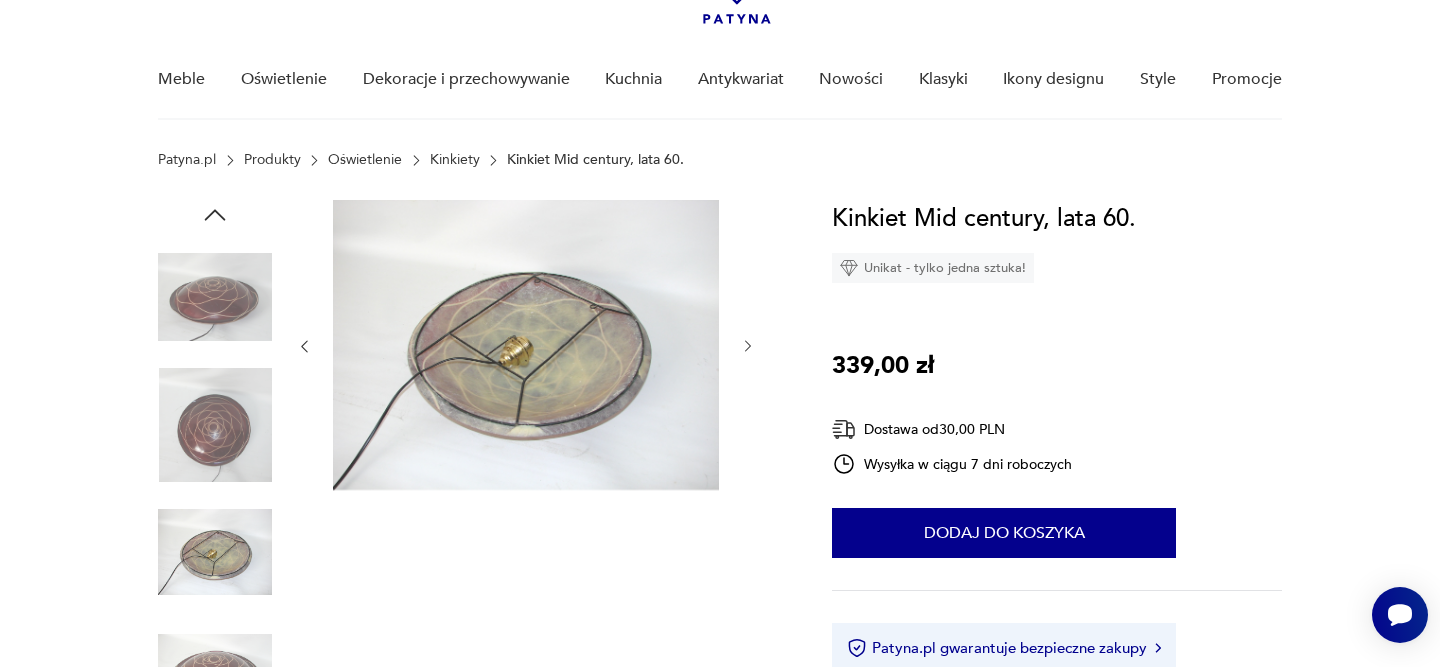 click at bounding box center [215, 680] 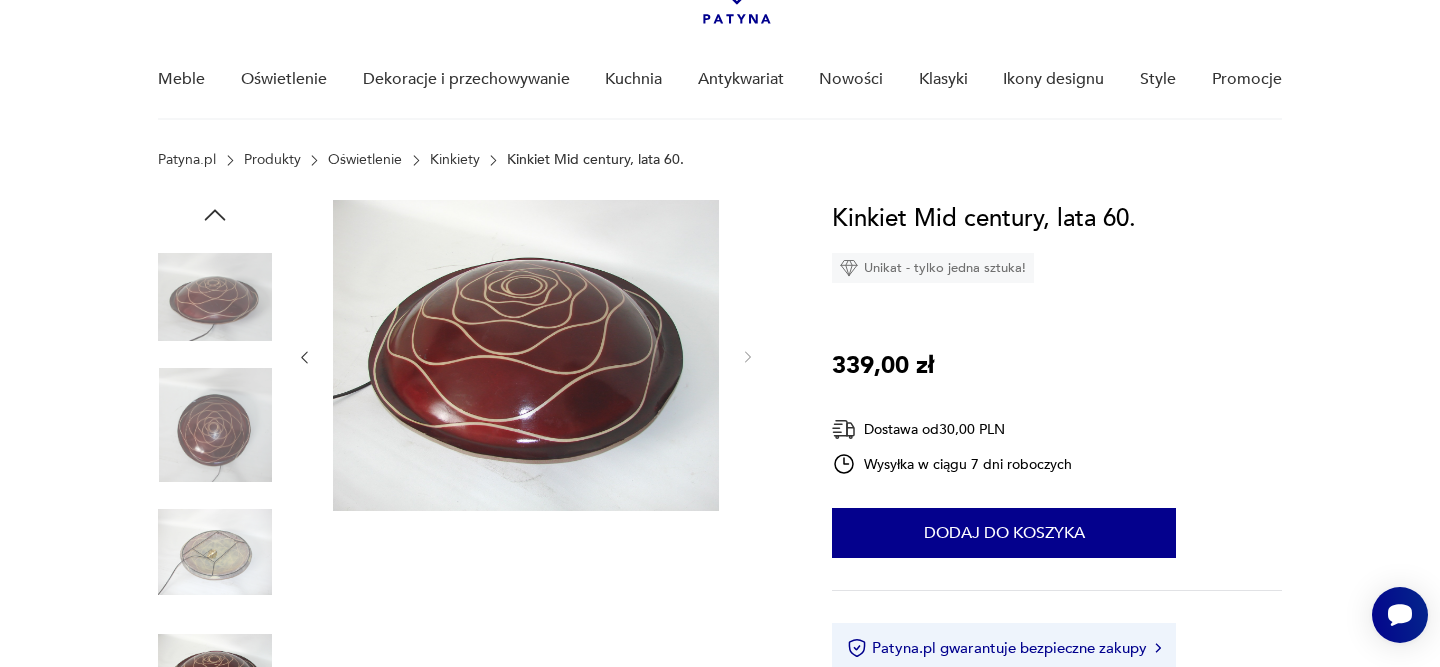 click at bounding box center [526, 355] 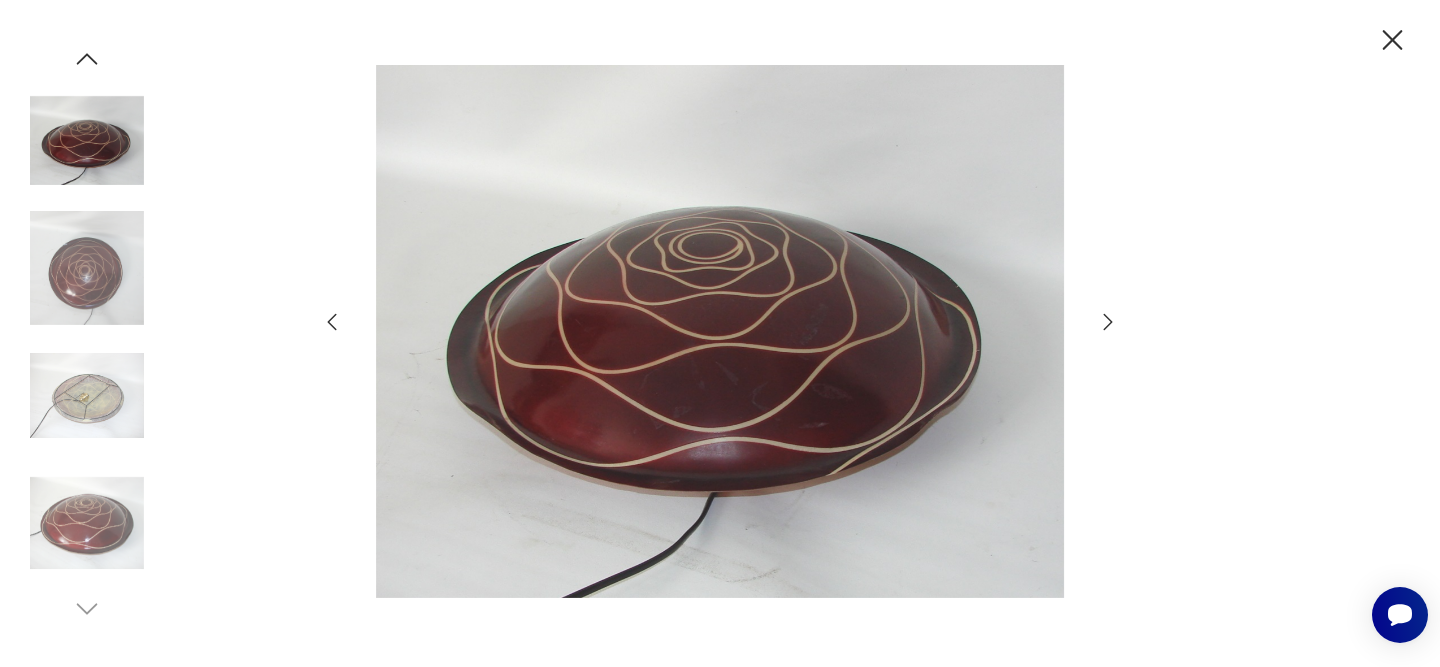 click at bounding box center (720, 332) 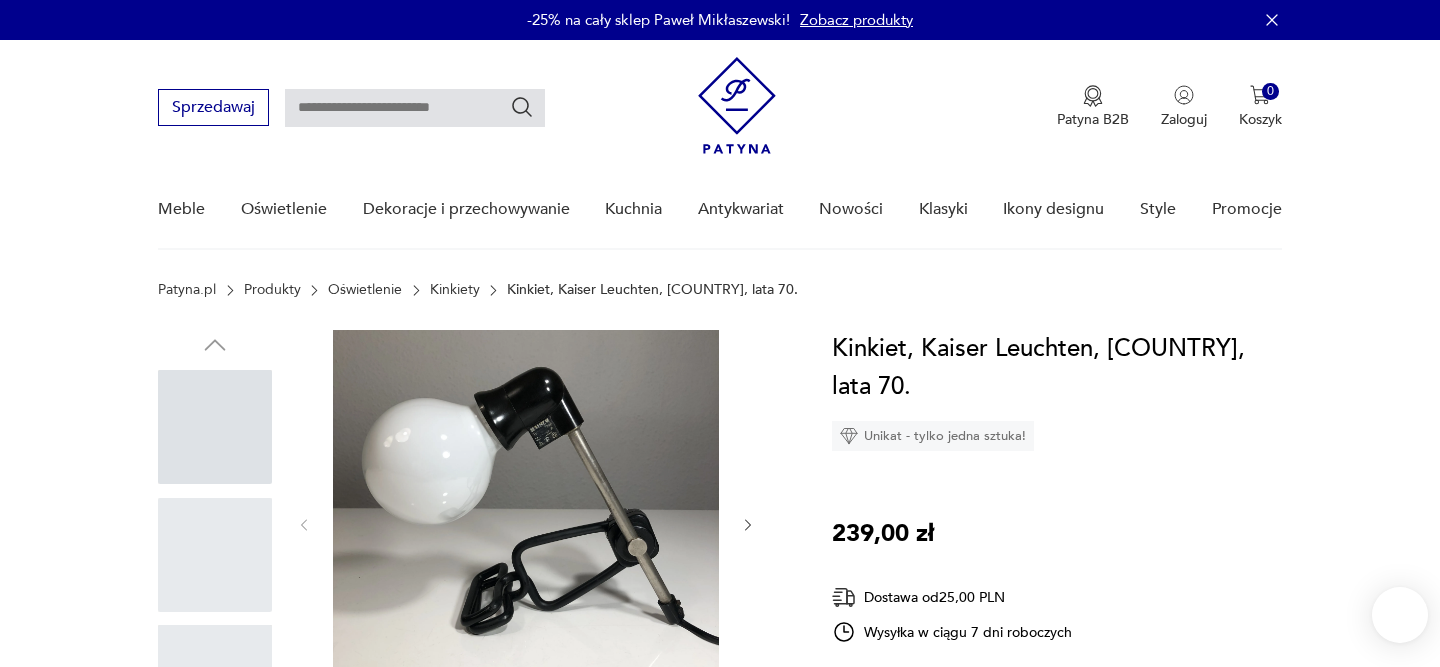 scroll, scrollTop: 0, scrollLeft: 0, axis: both 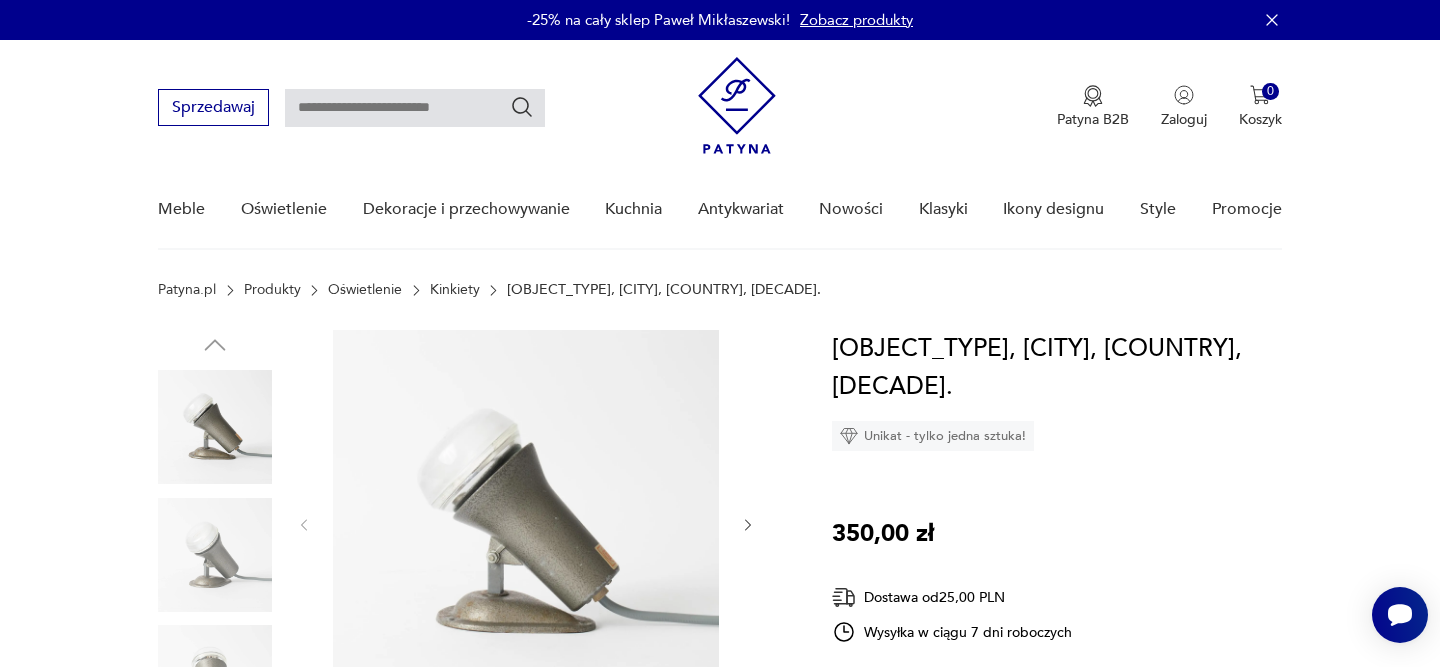 click 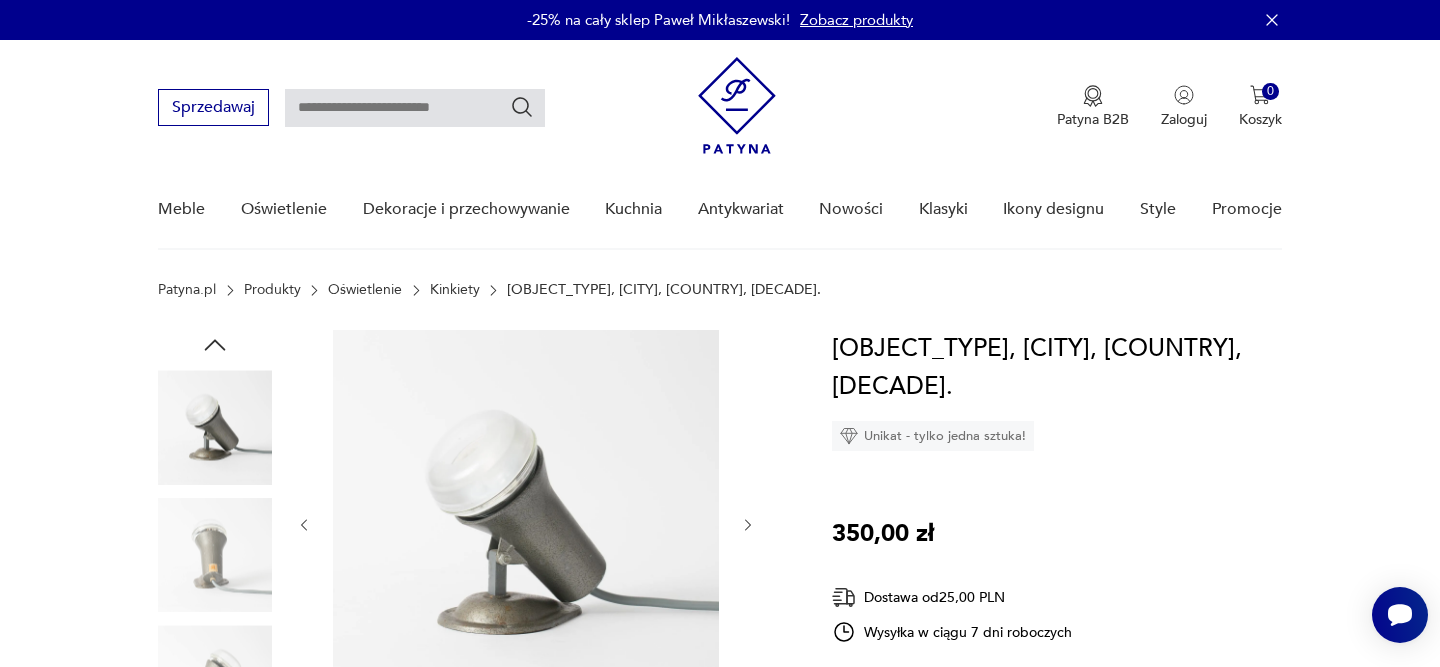 click 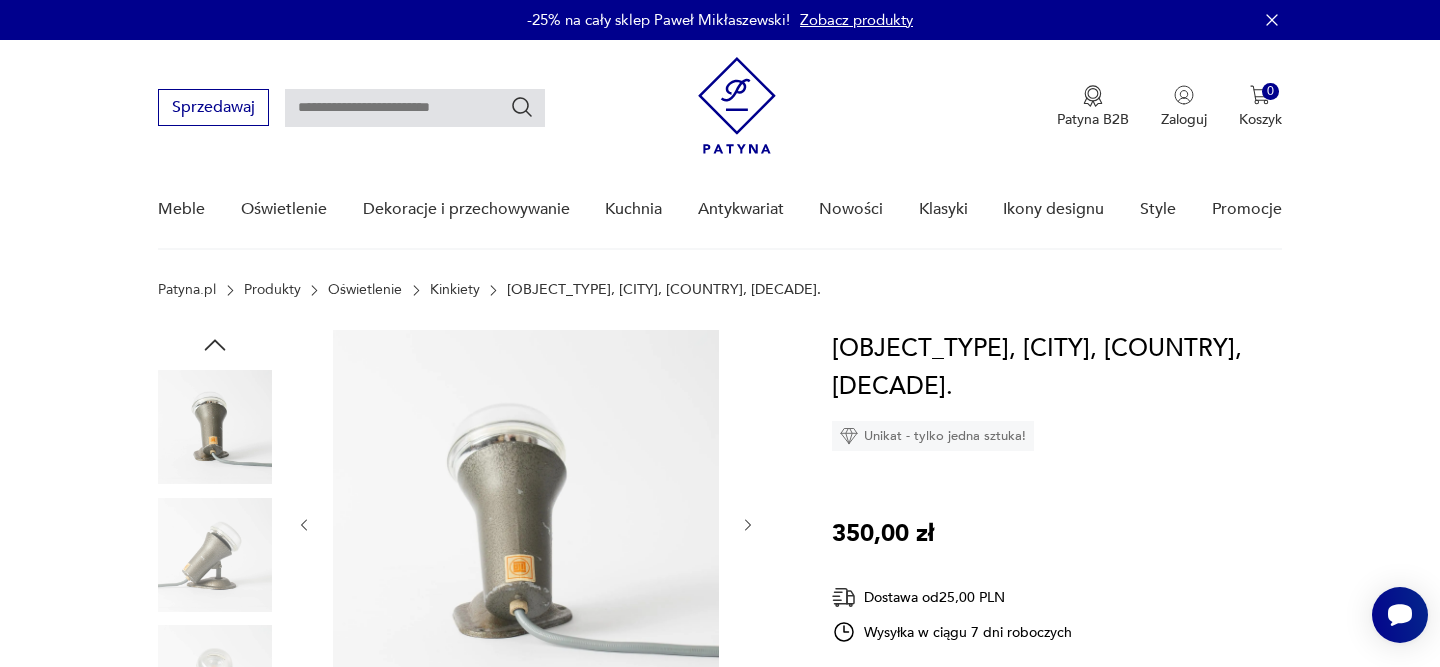 click 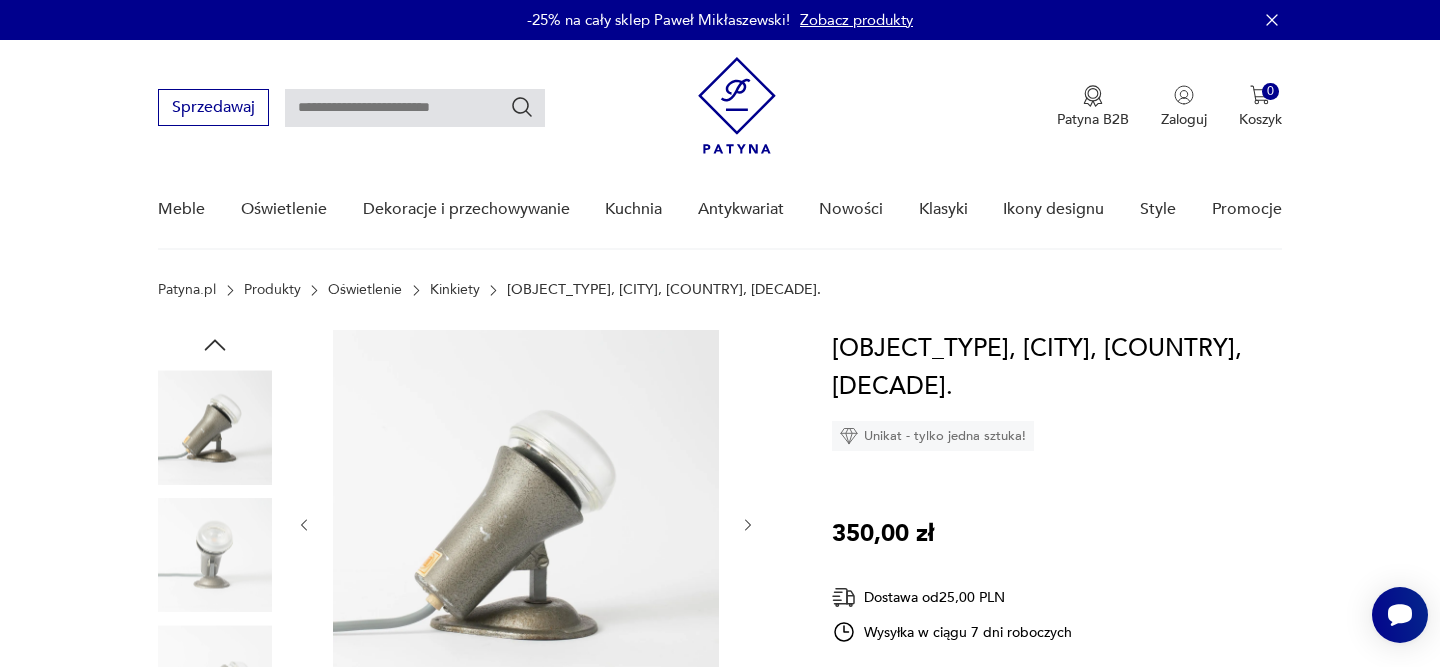 click 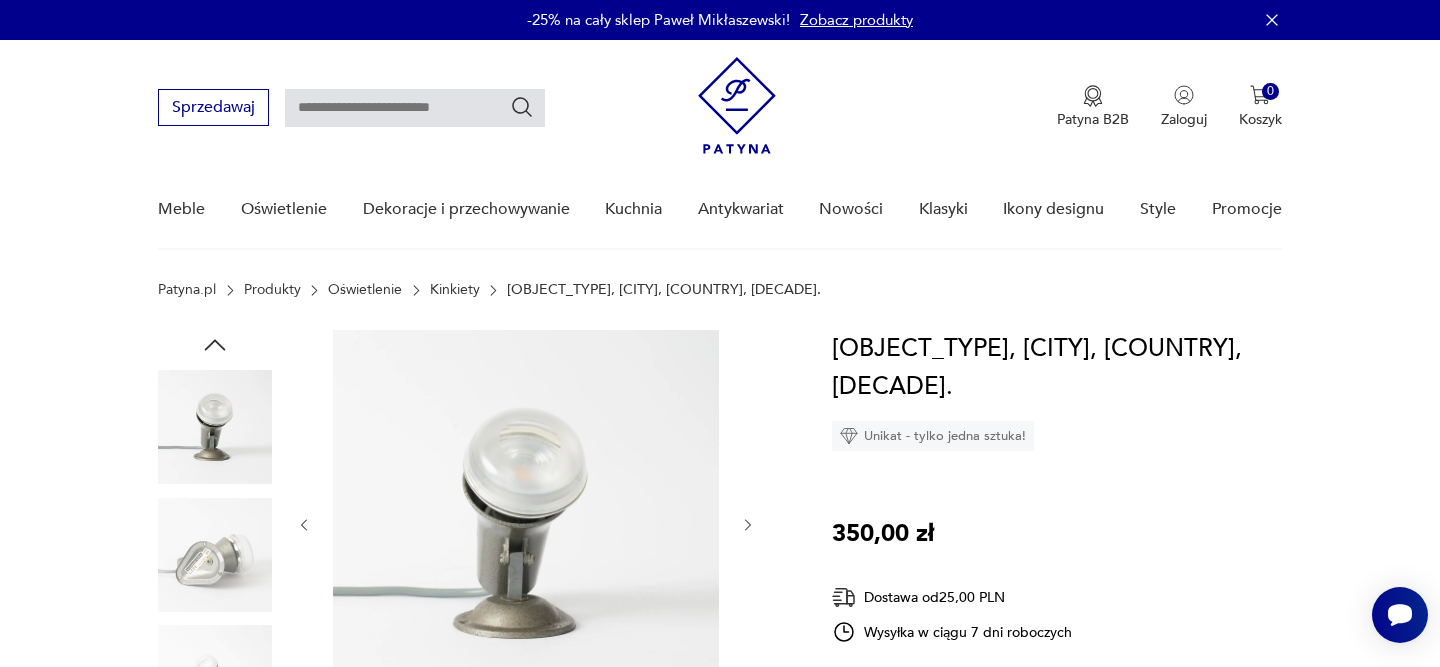 click 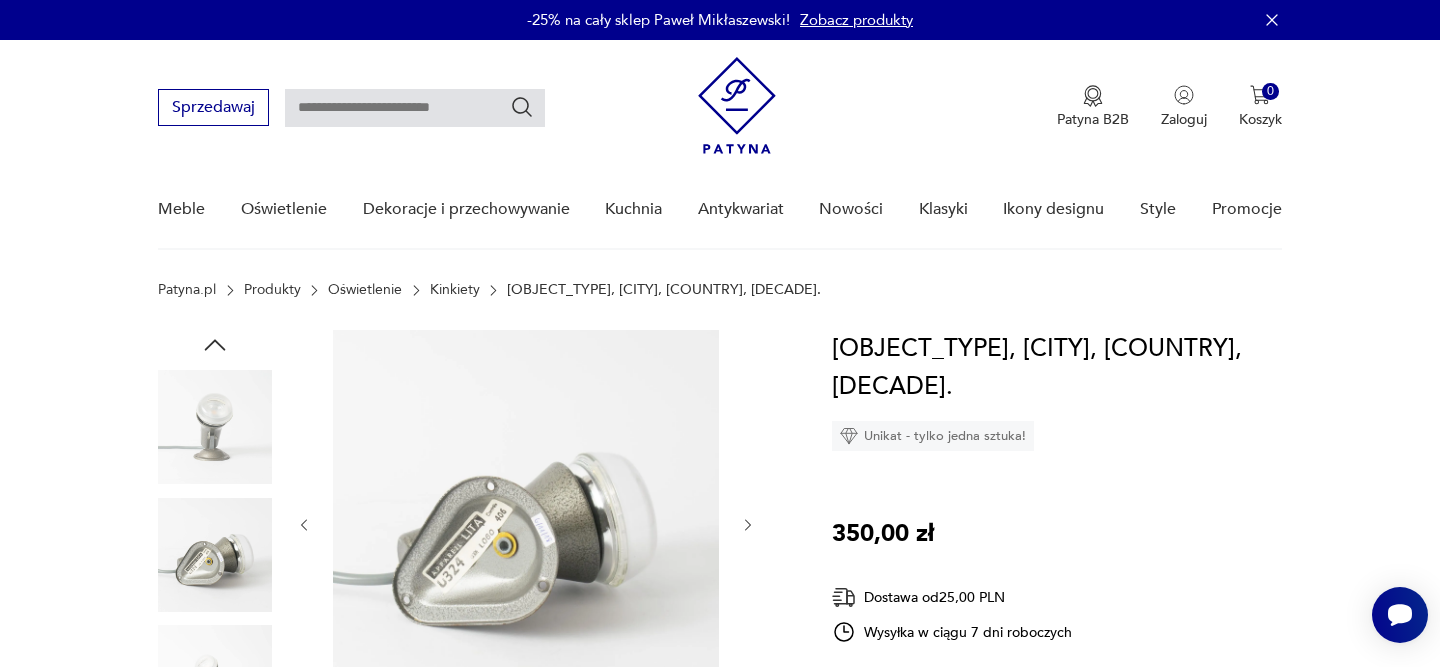 click 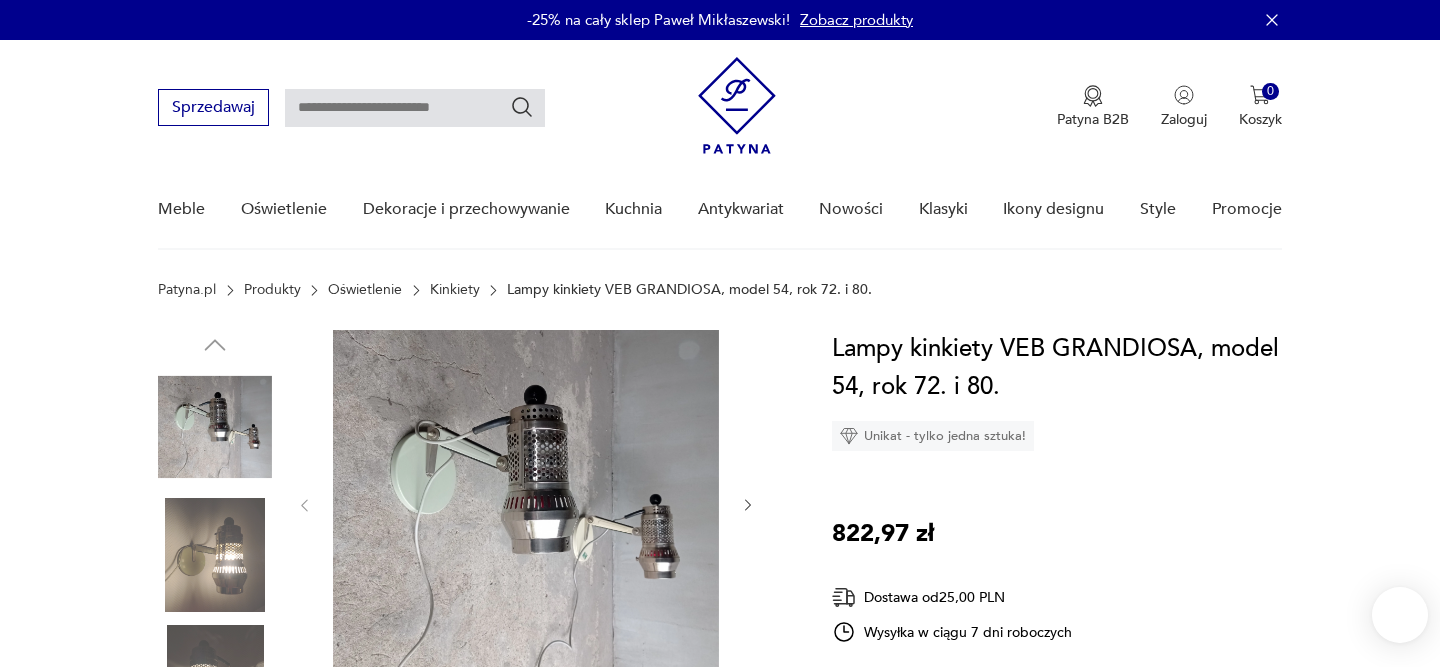 scroll, scrollTop: 0, scrollLeft: 0, axis: both 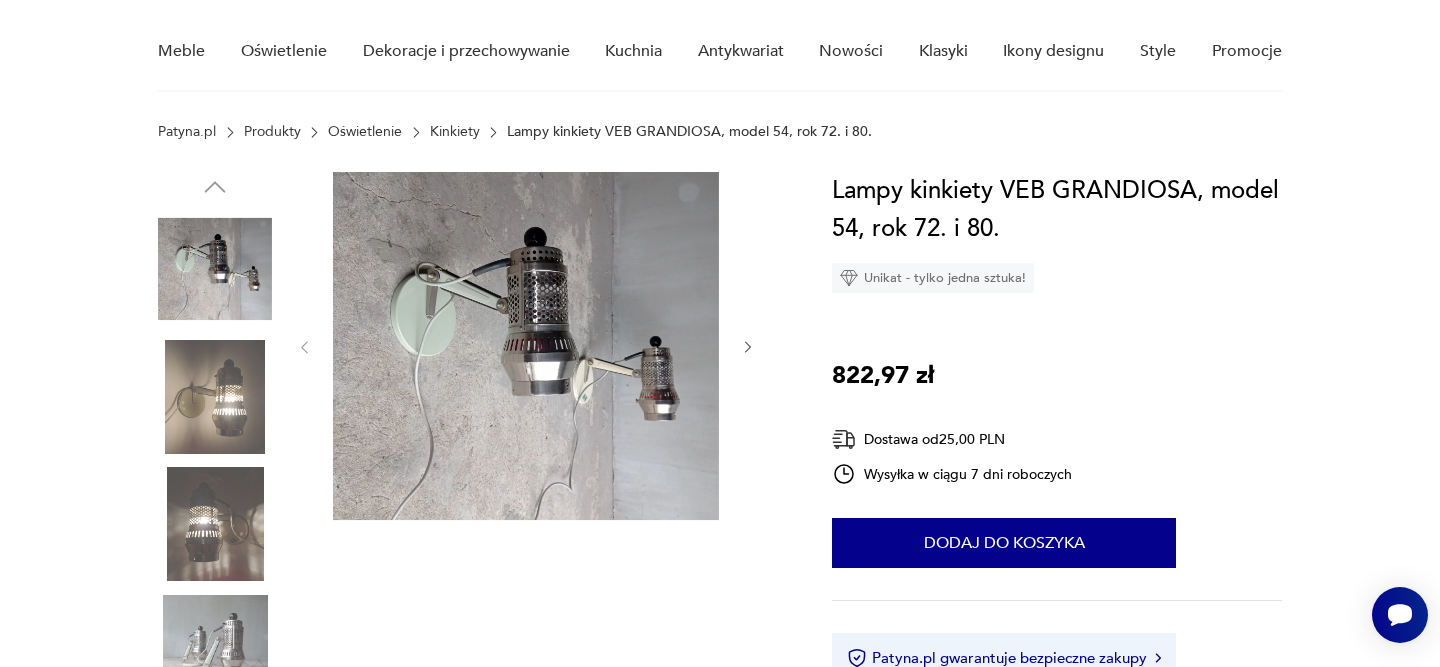 click at bounding box center [215, 397] 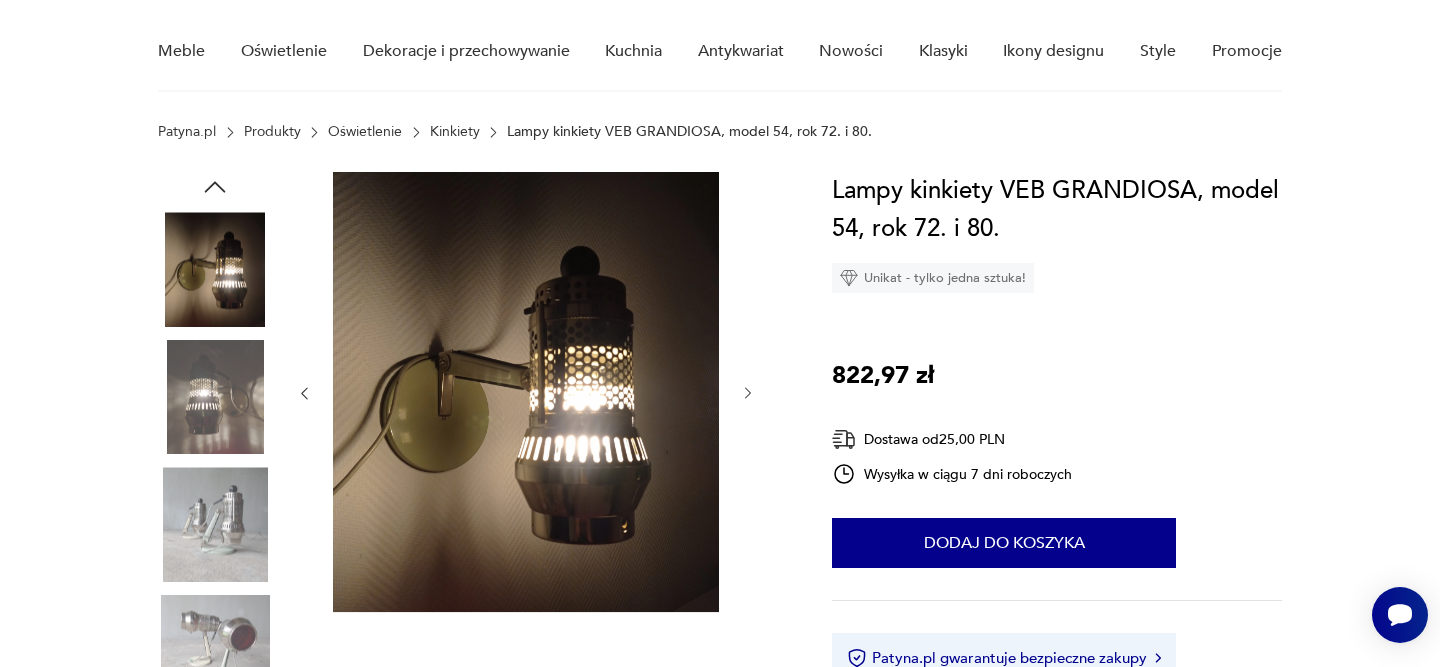 click at bounding box center (215, 397) 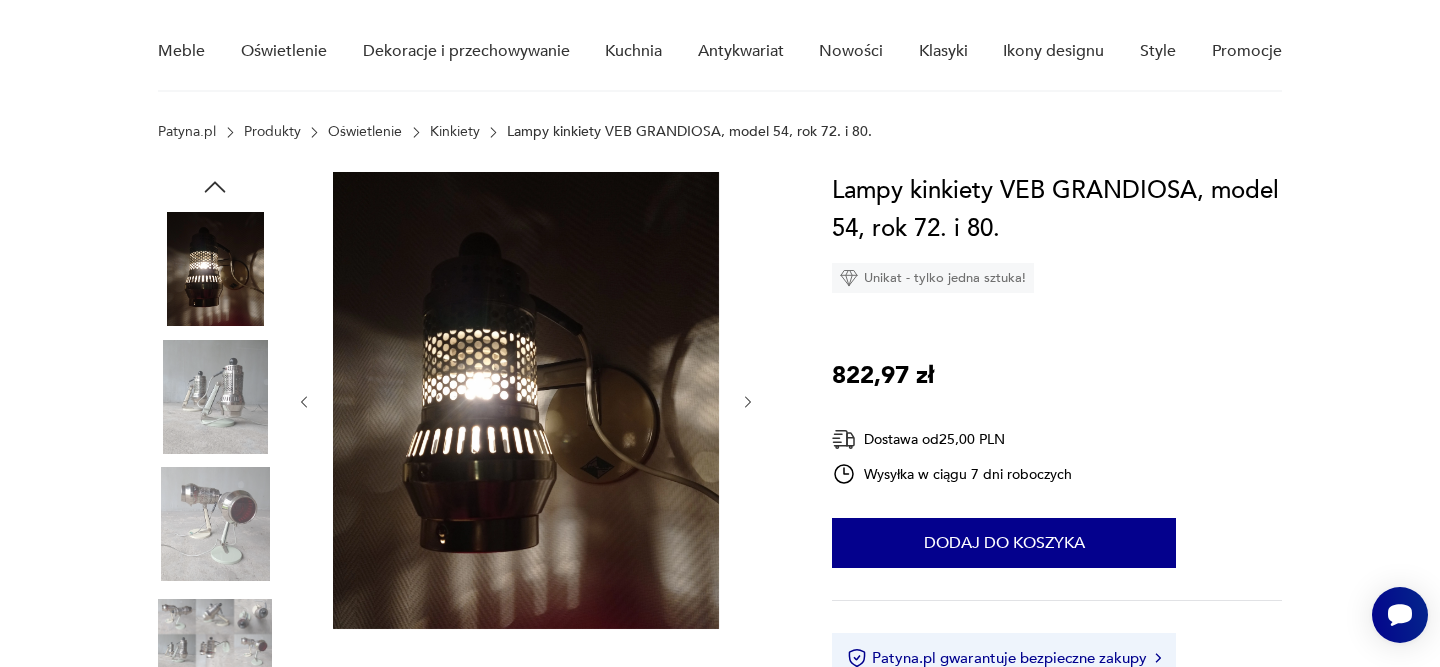 click at bounding box center (215, 397) 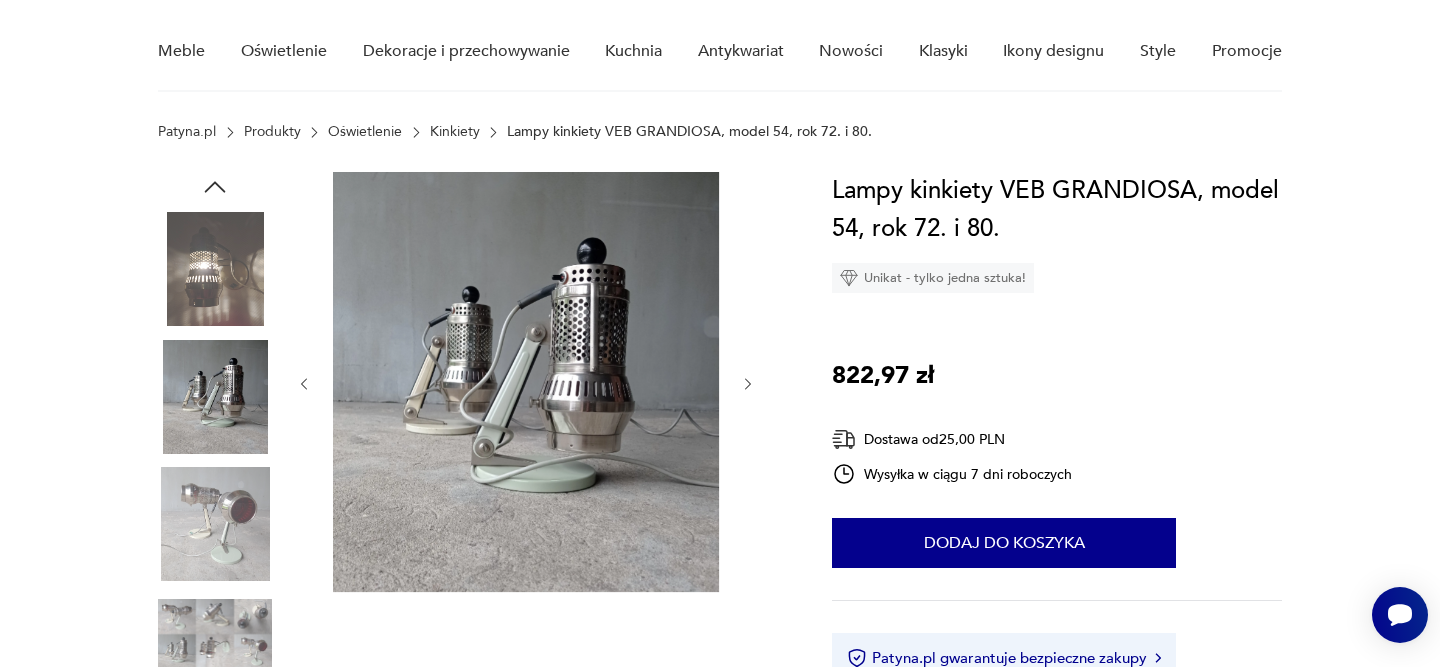 click at bounding box center [215, 524] 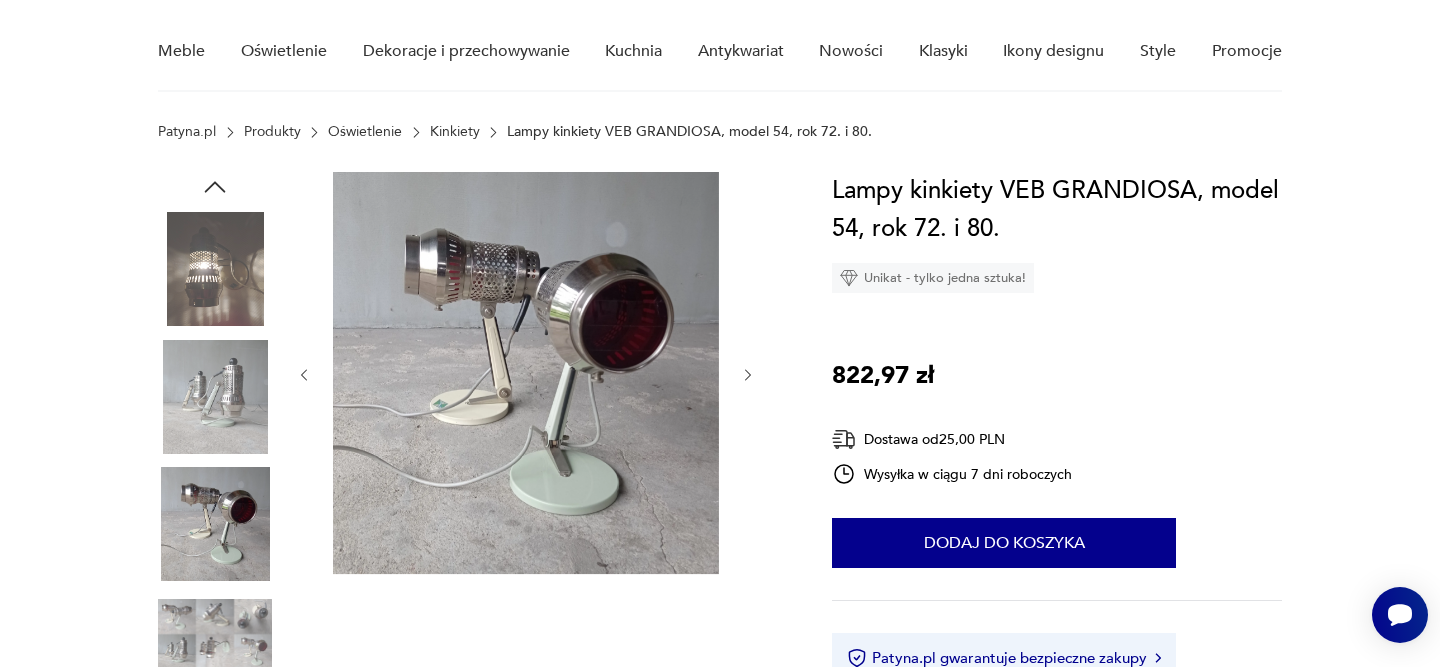 click at bounding box center (215, 462) 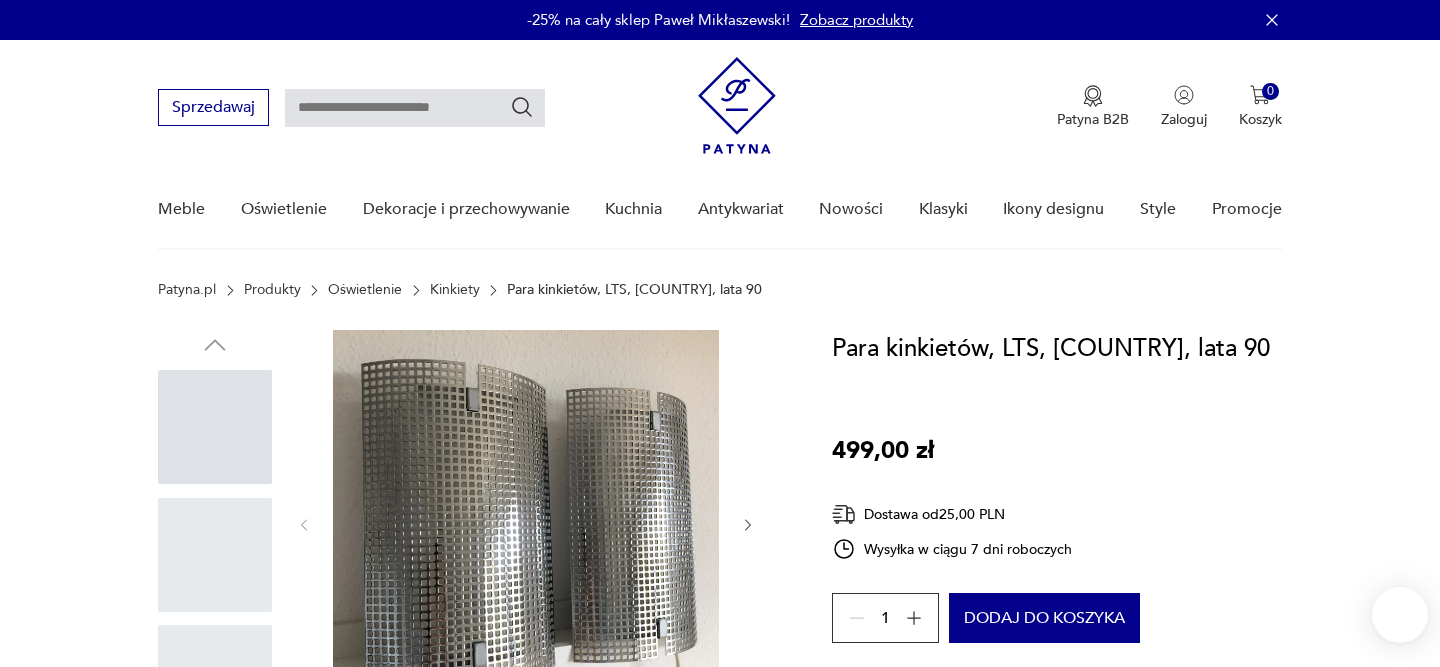 scroll, scrollTop: 0, scrollLeft: 0, axis: both 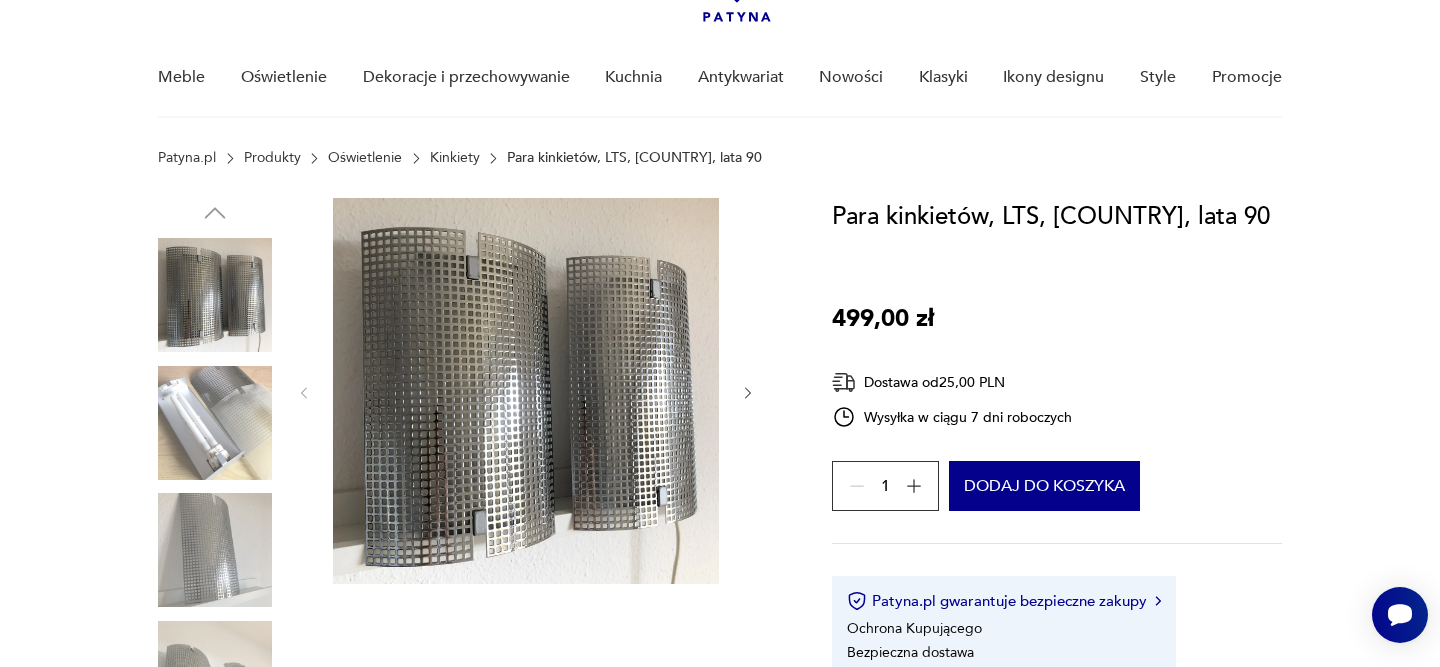 click 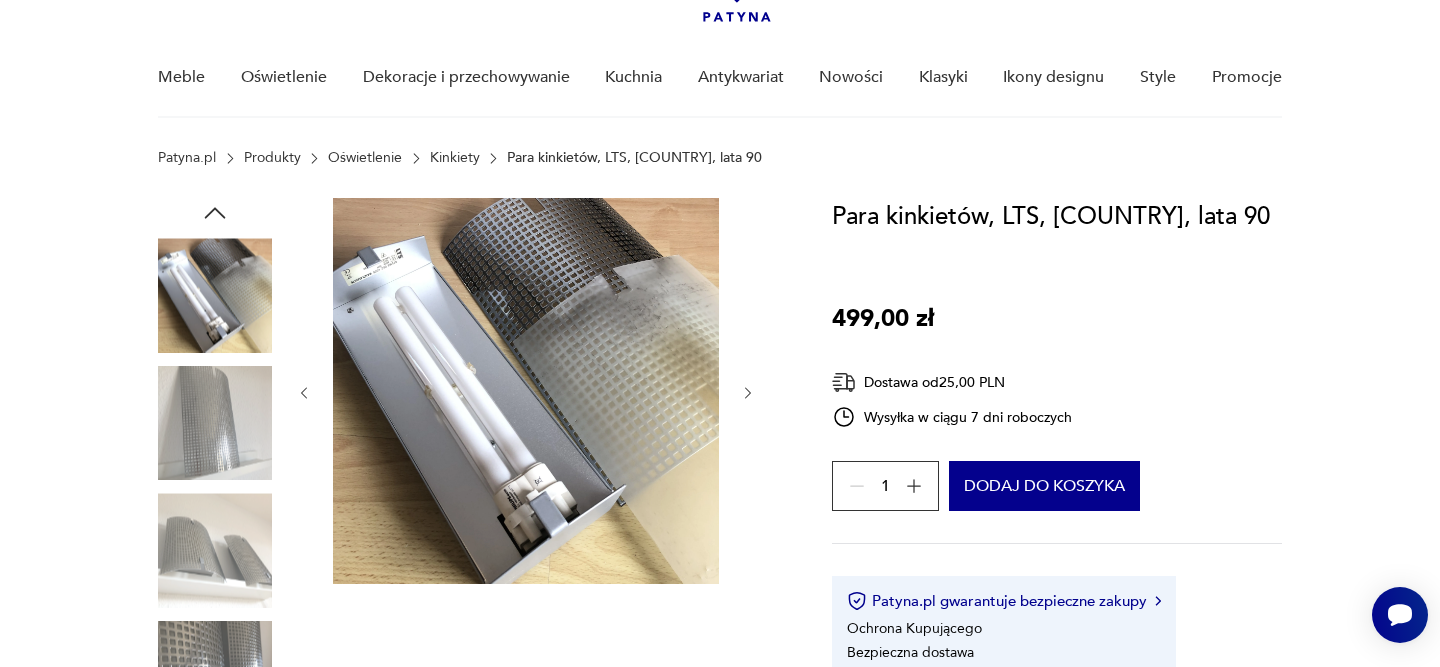 click 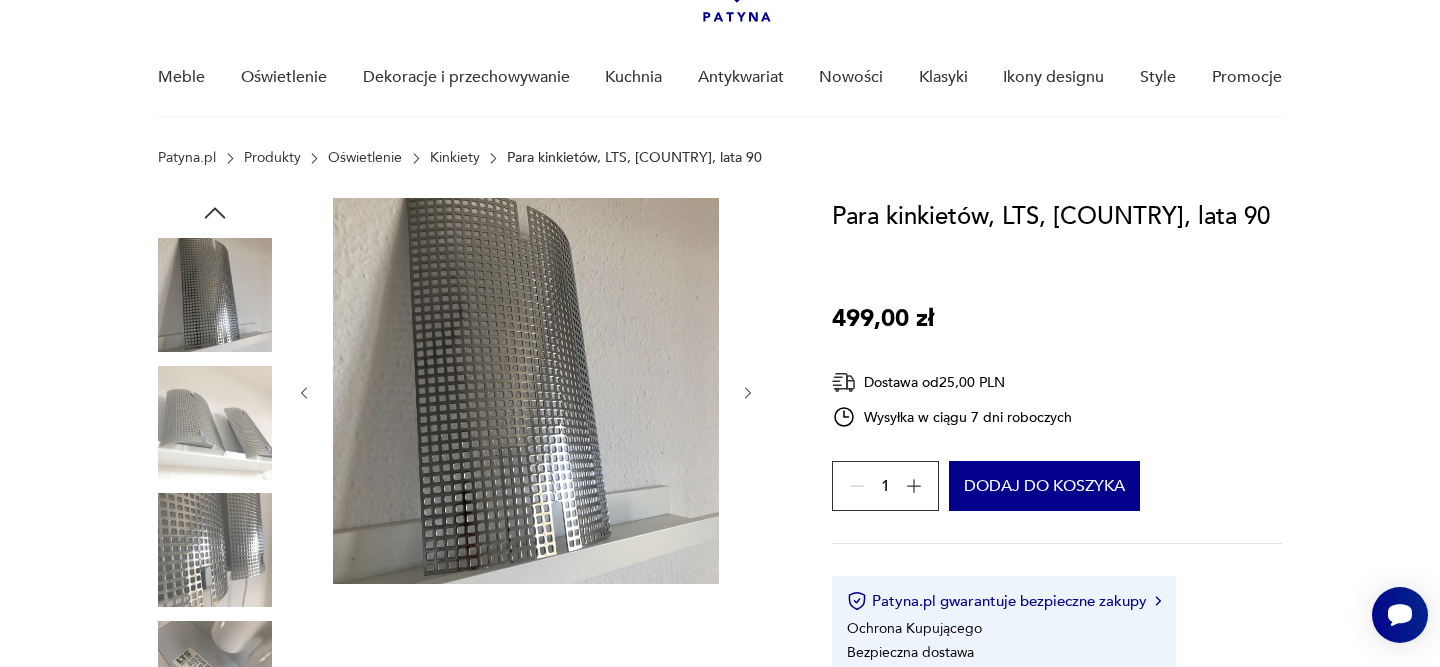 click 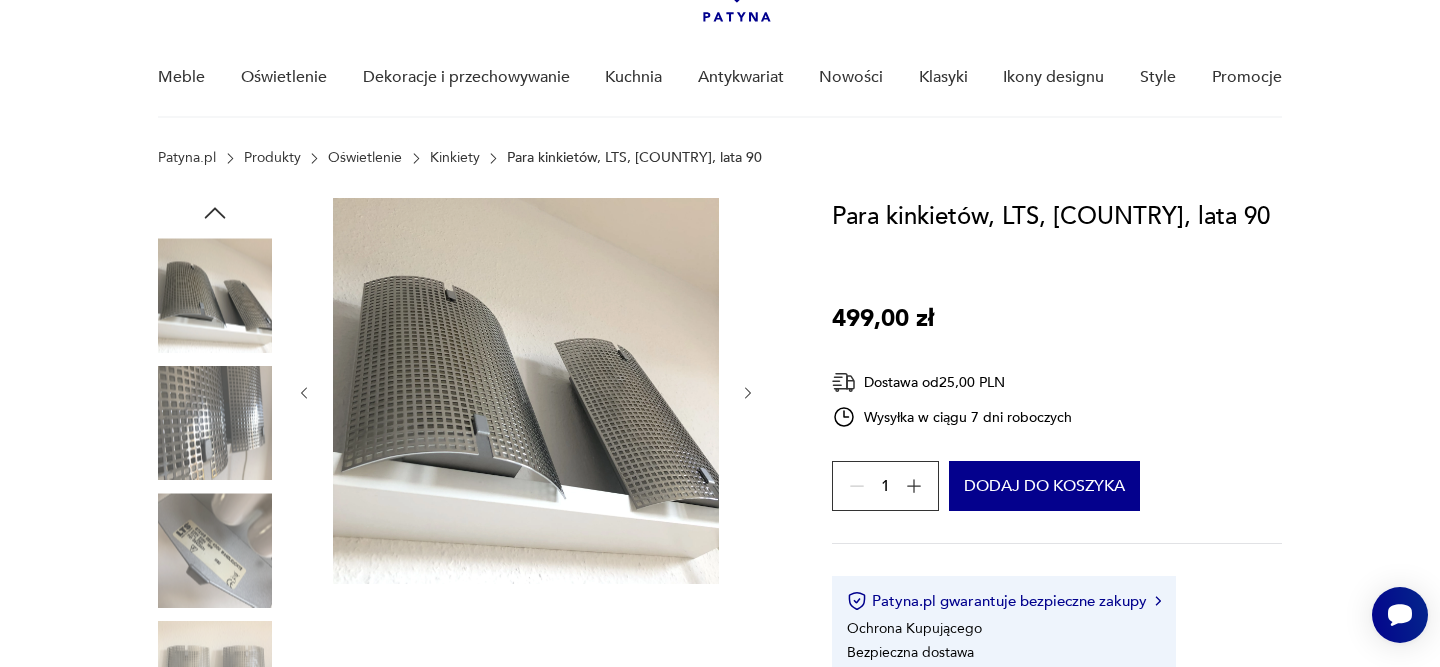 click 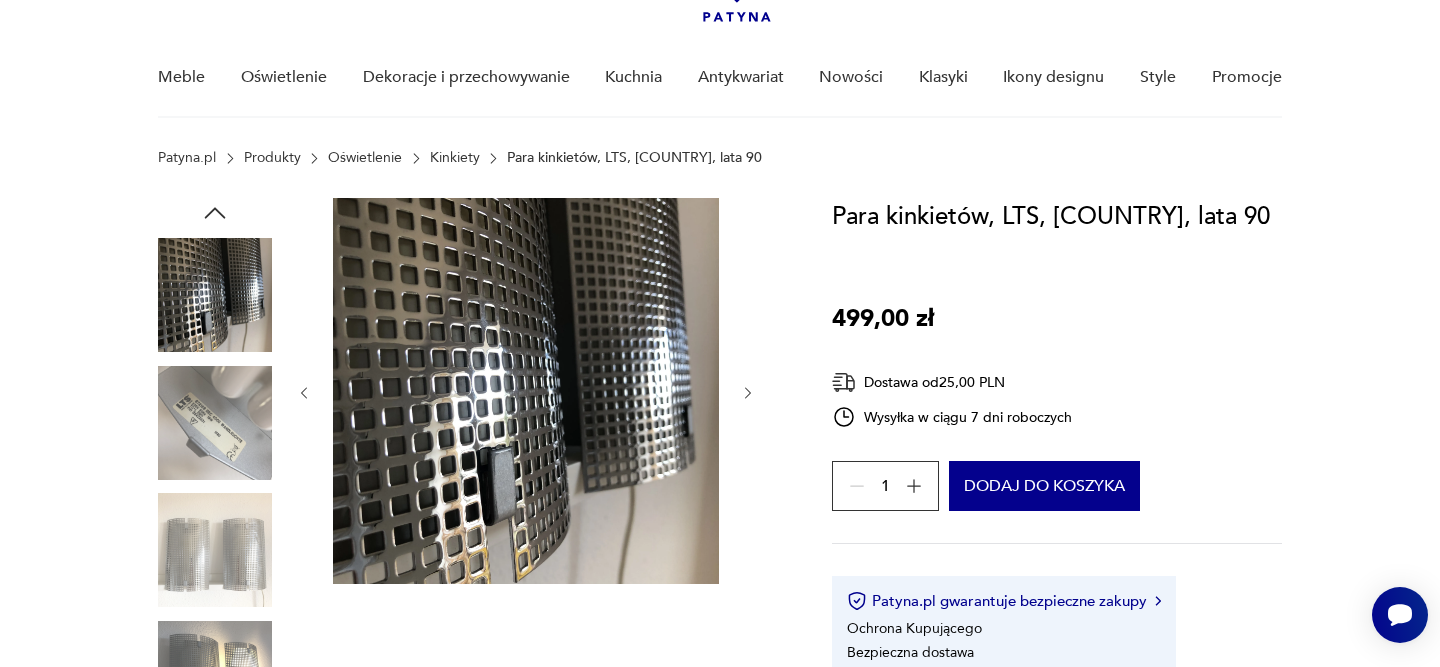 click 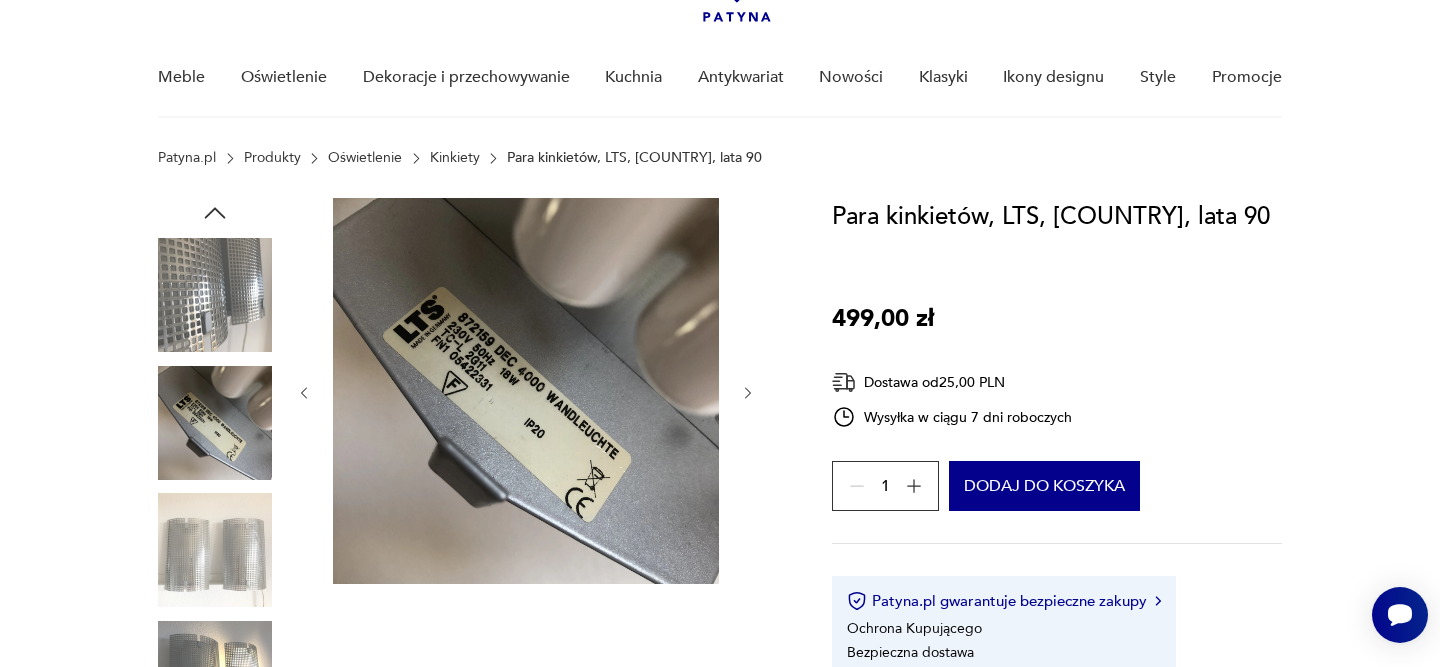 click 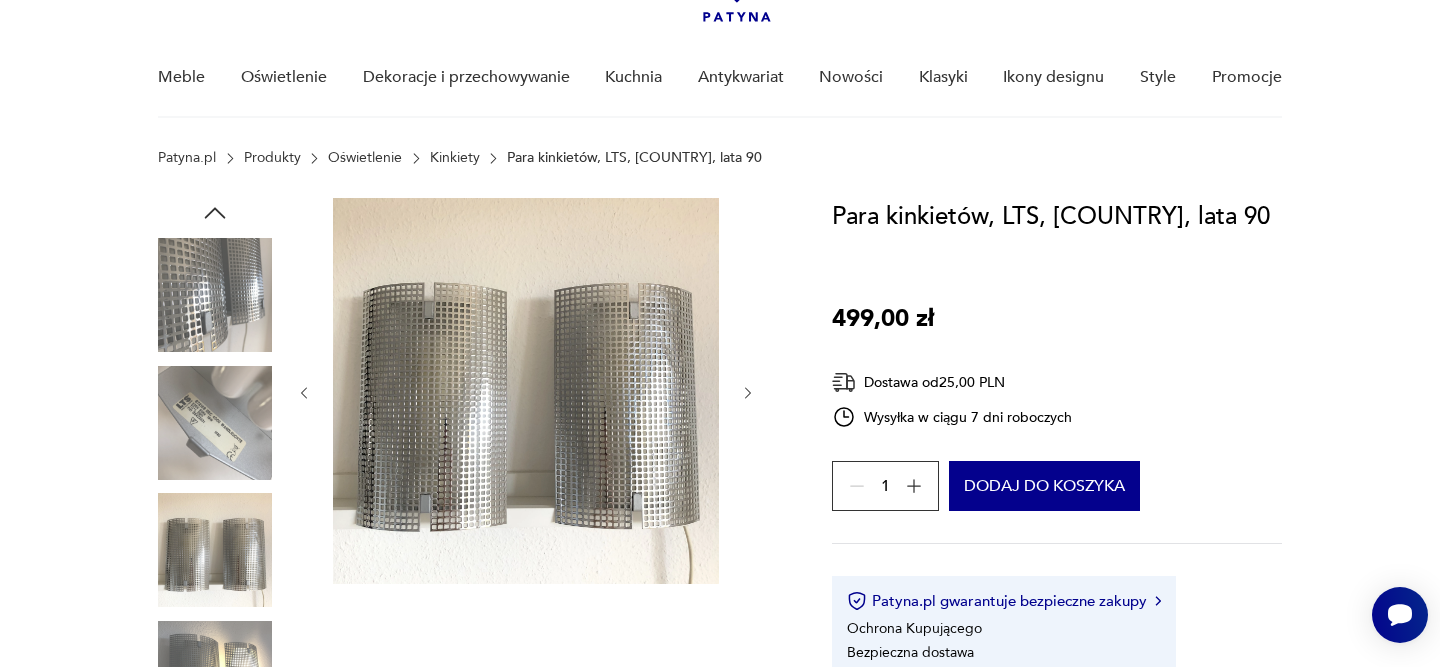 click 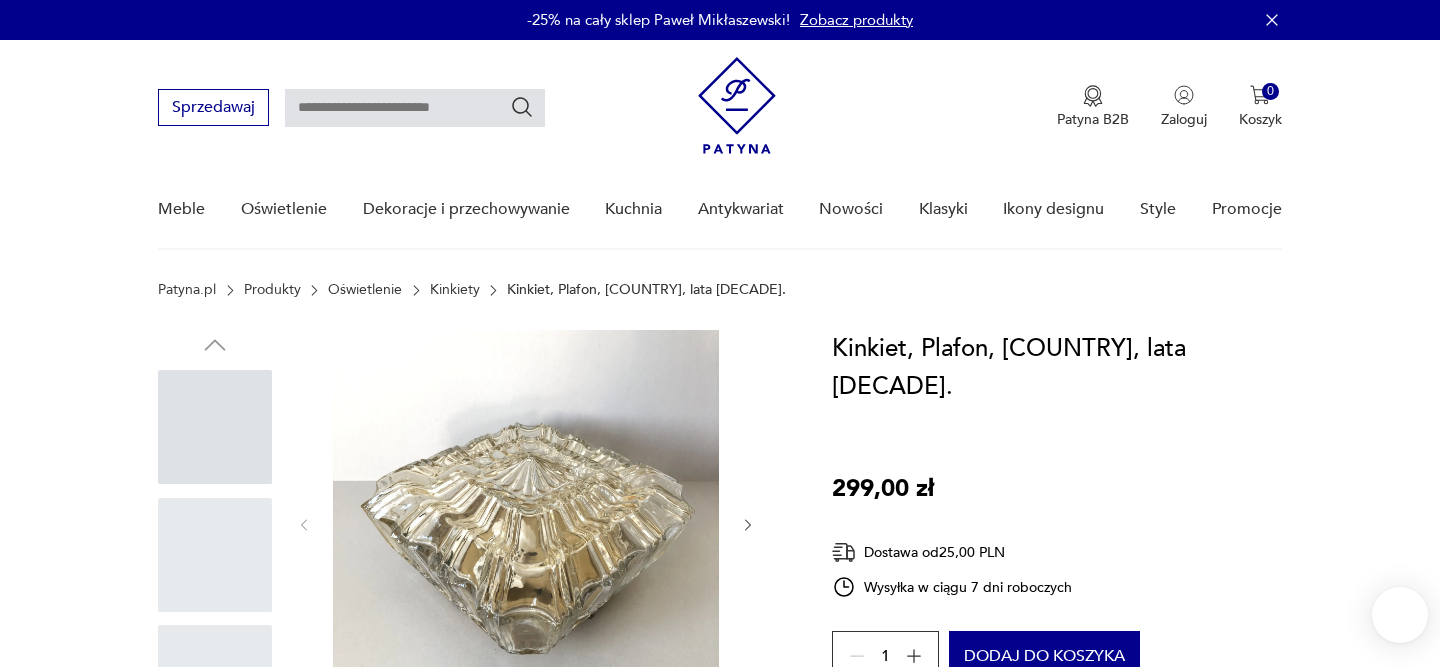 scroll, scrollTop: 0, scrollLeft: 0, axis: both 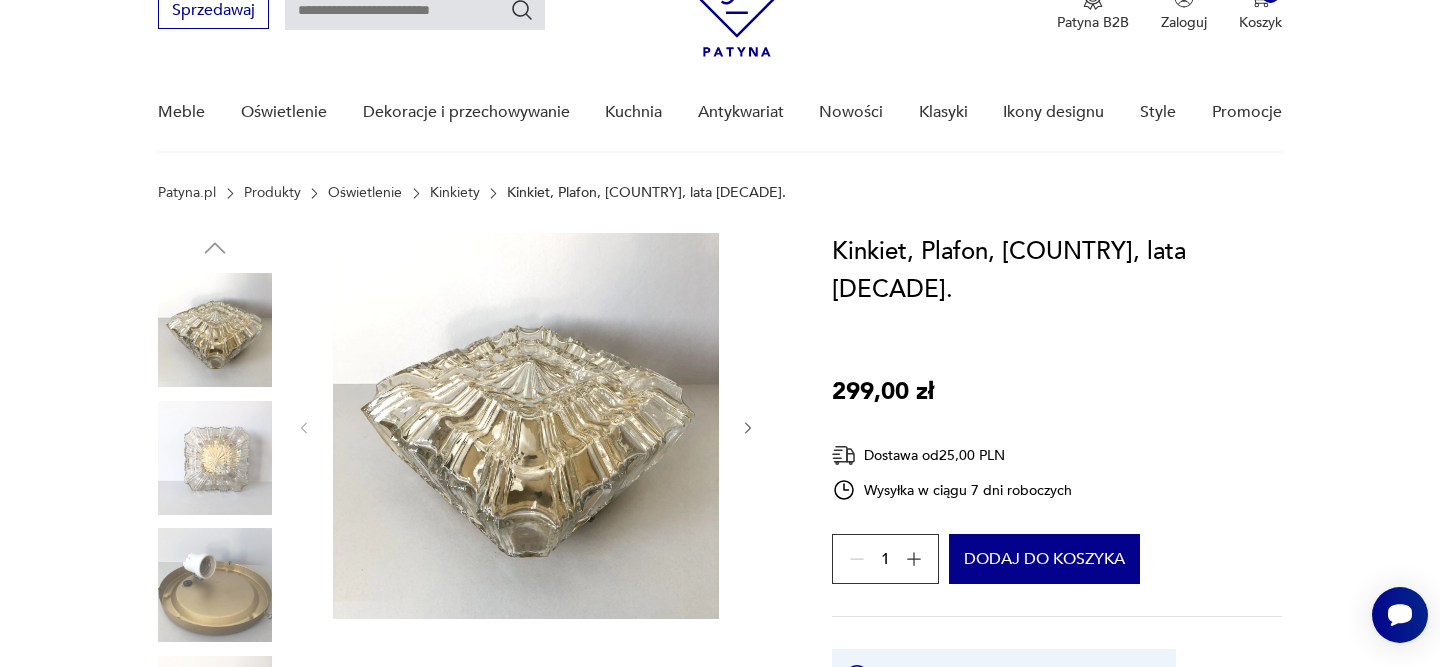 click 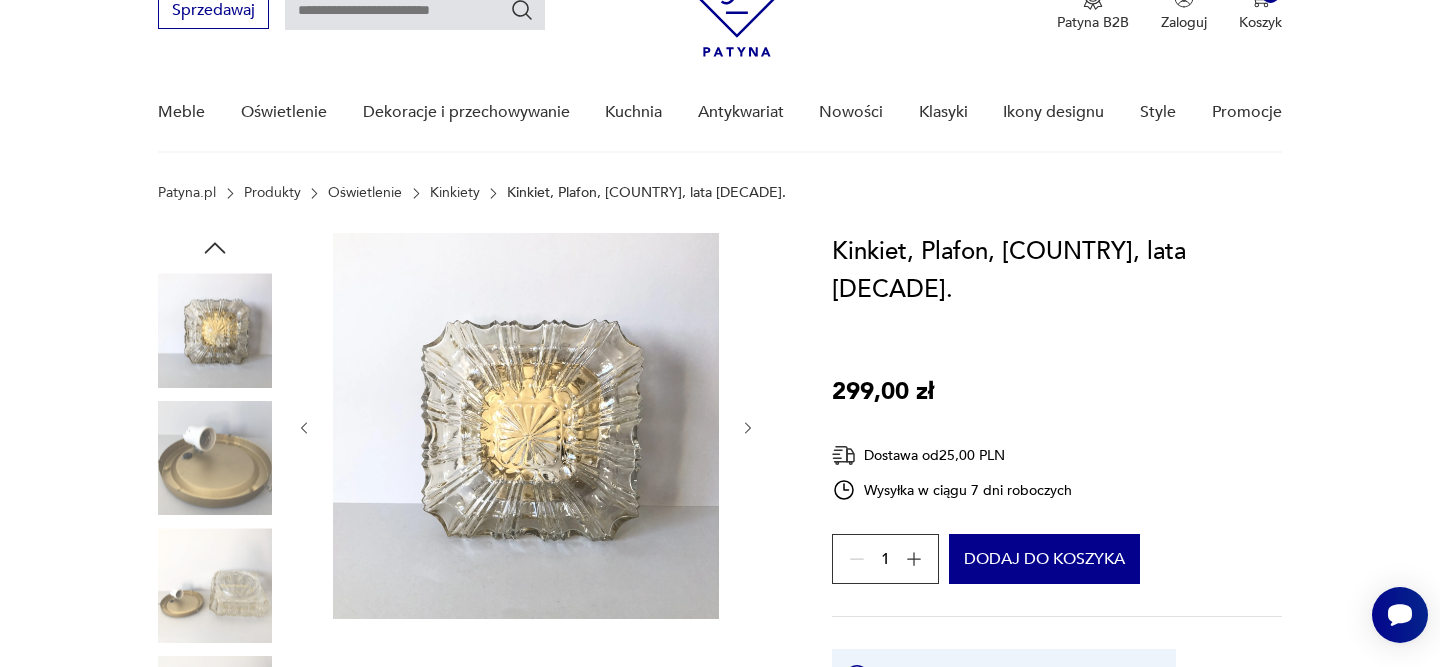 click 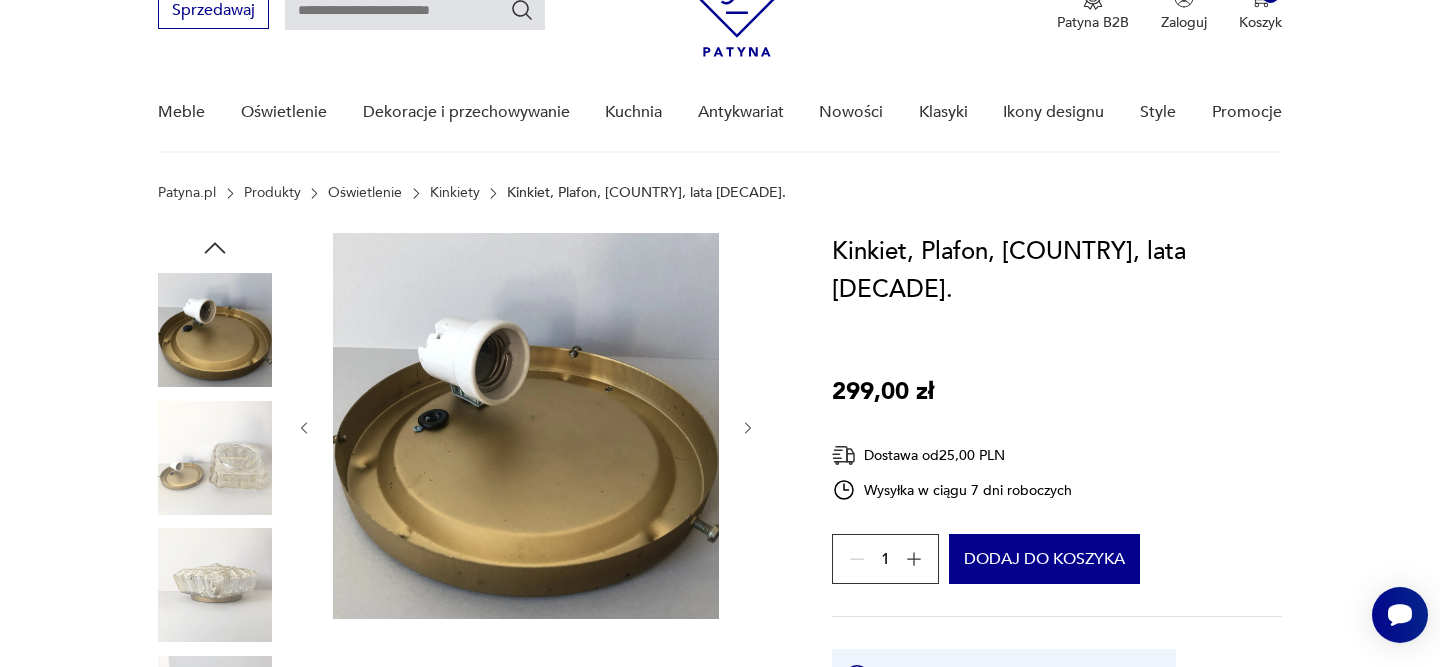 click 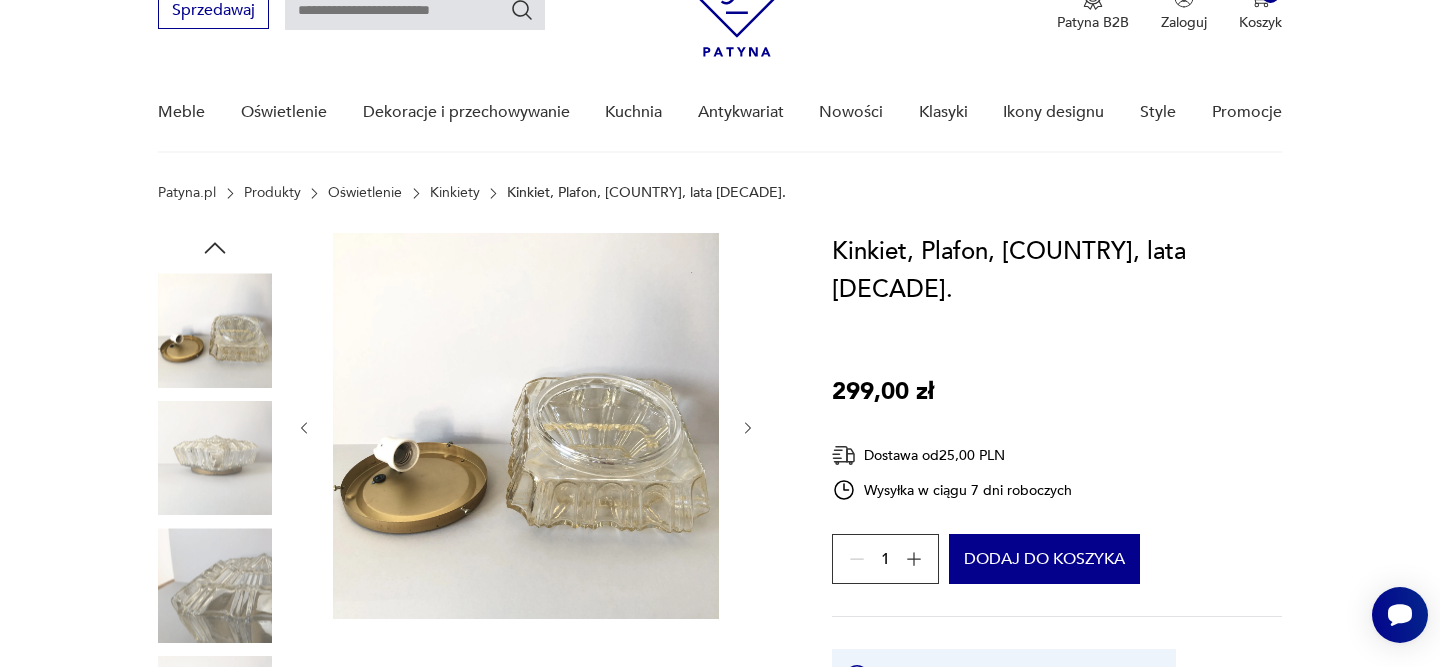 click 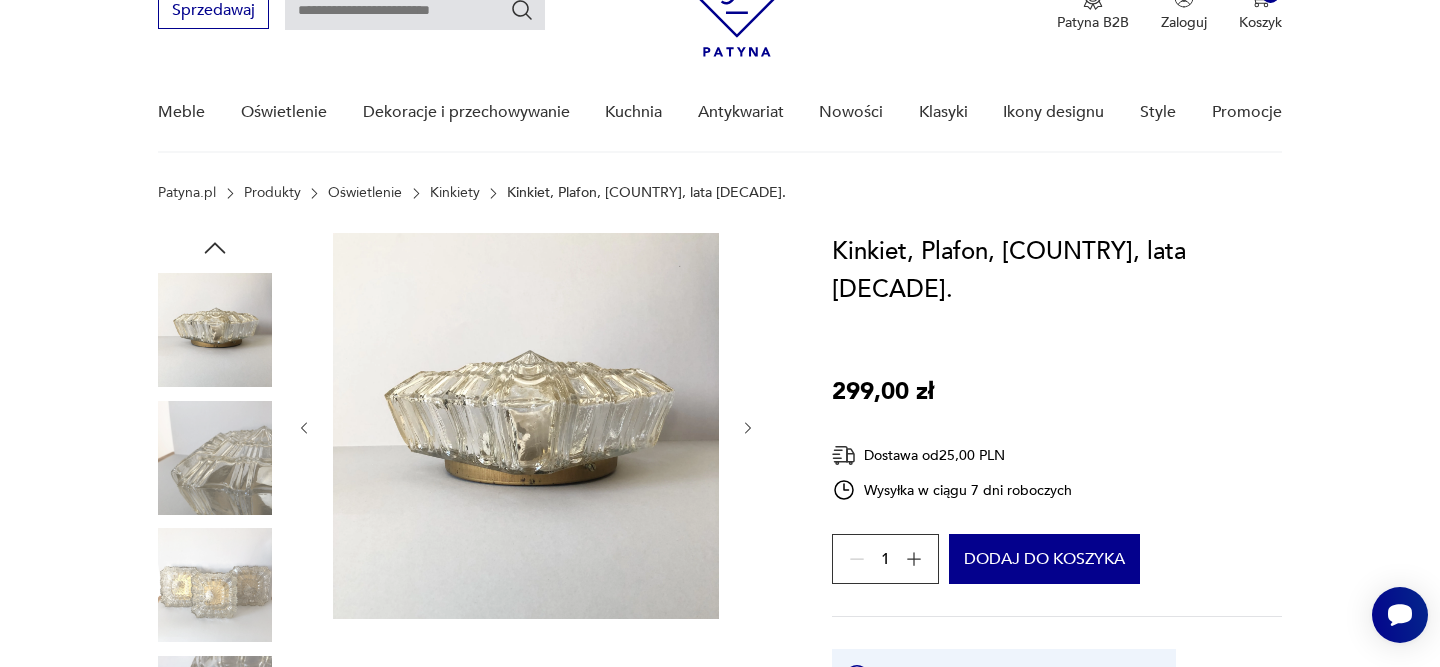 click 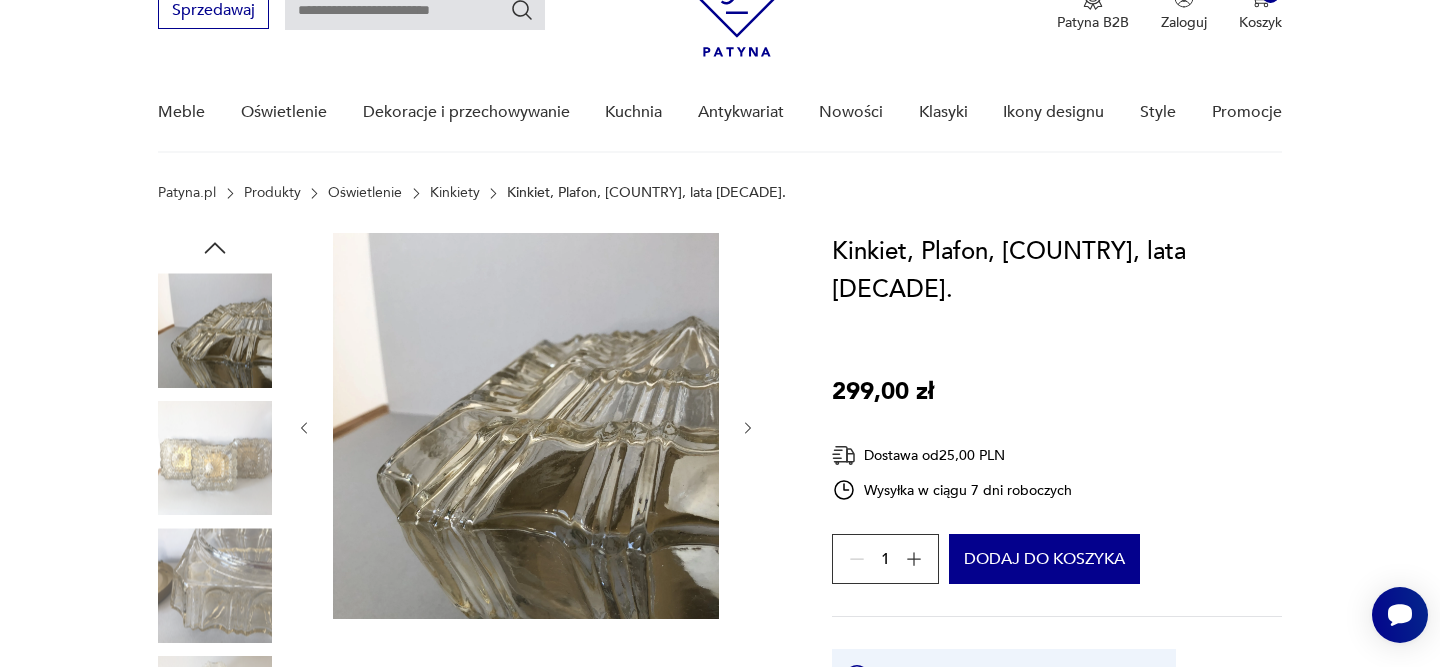 click 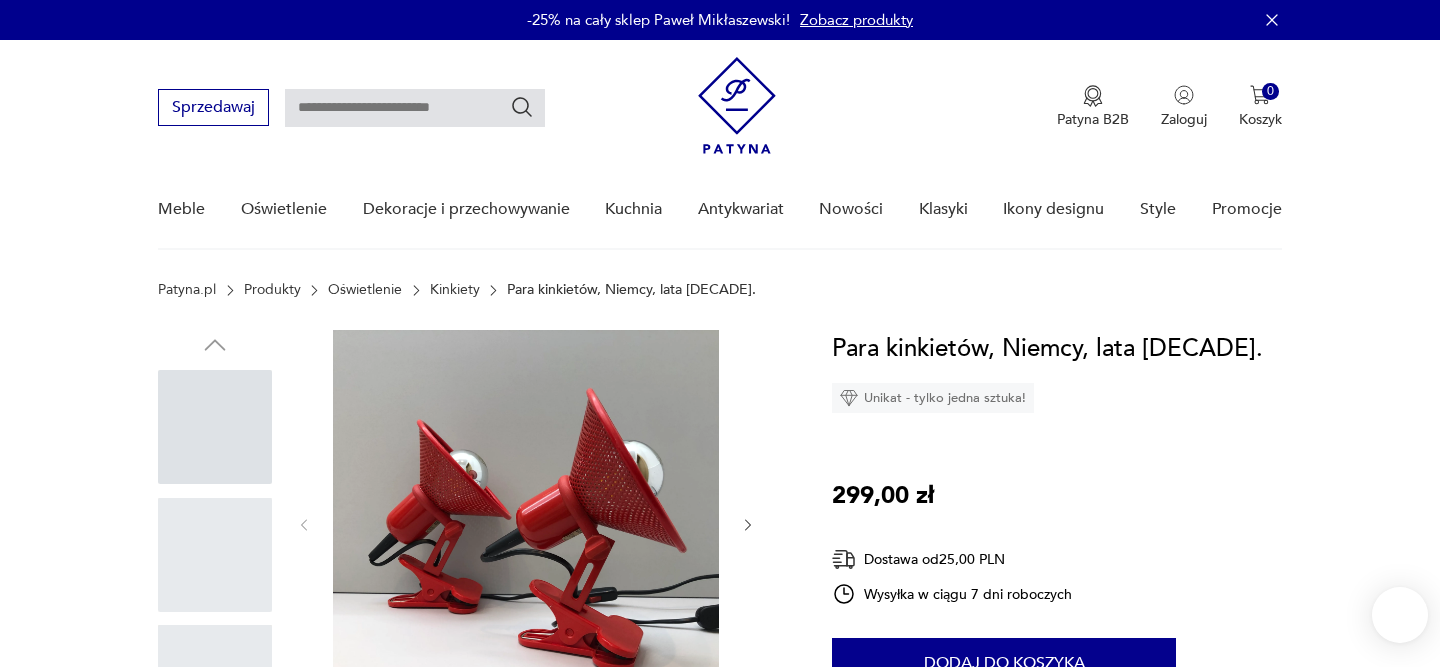 scroll, scrollTop: 0, scrollLeft: 0, axis: both 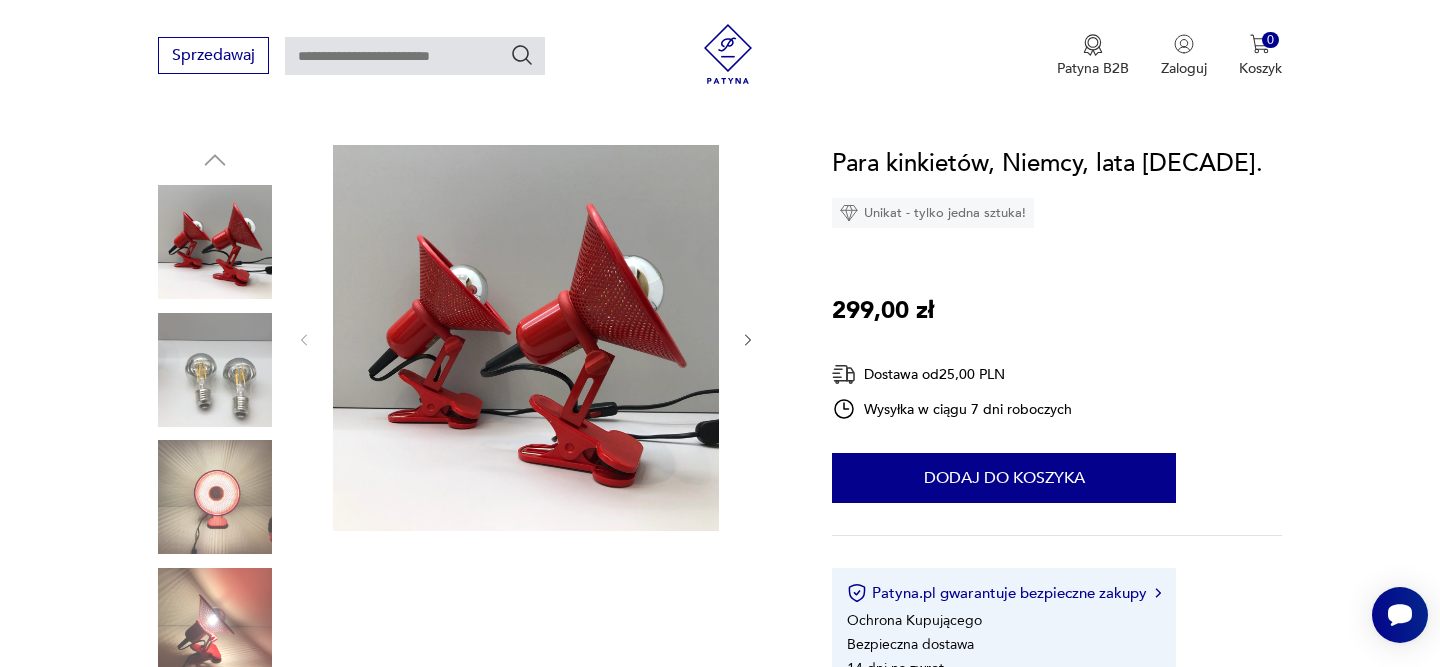 click 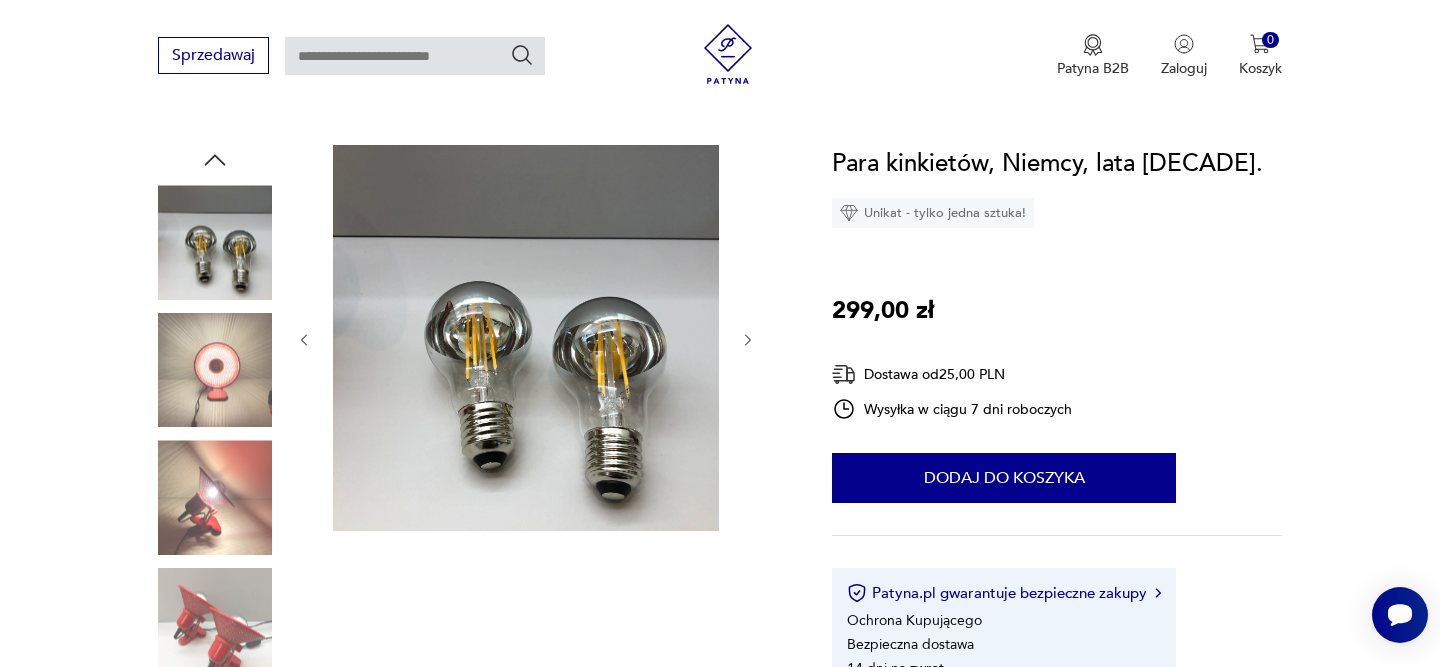 click 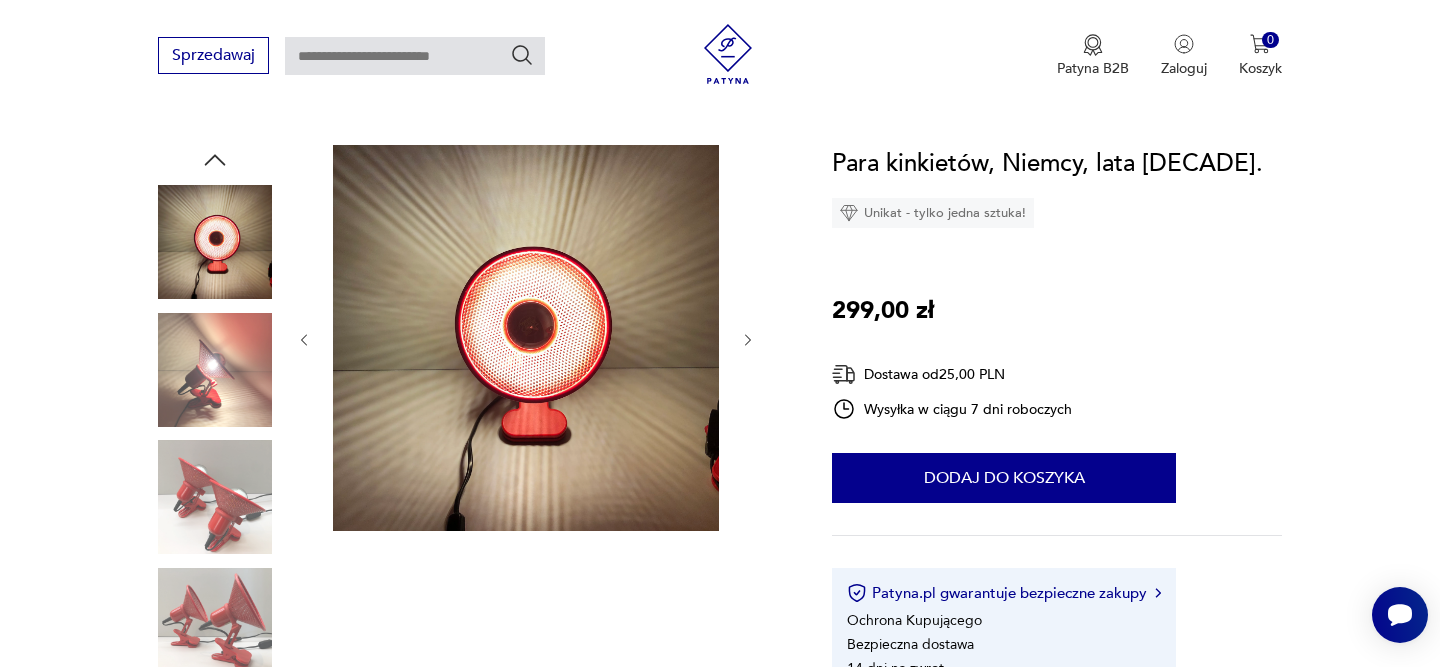 click 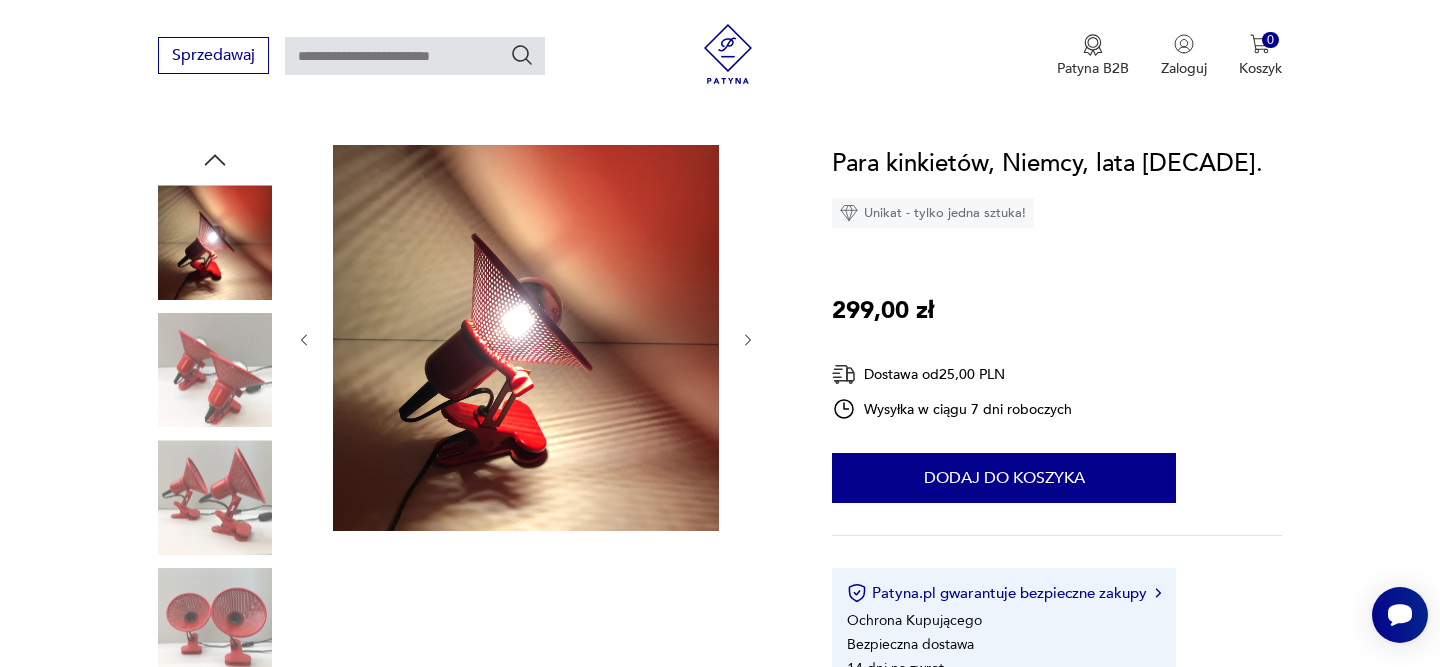 click 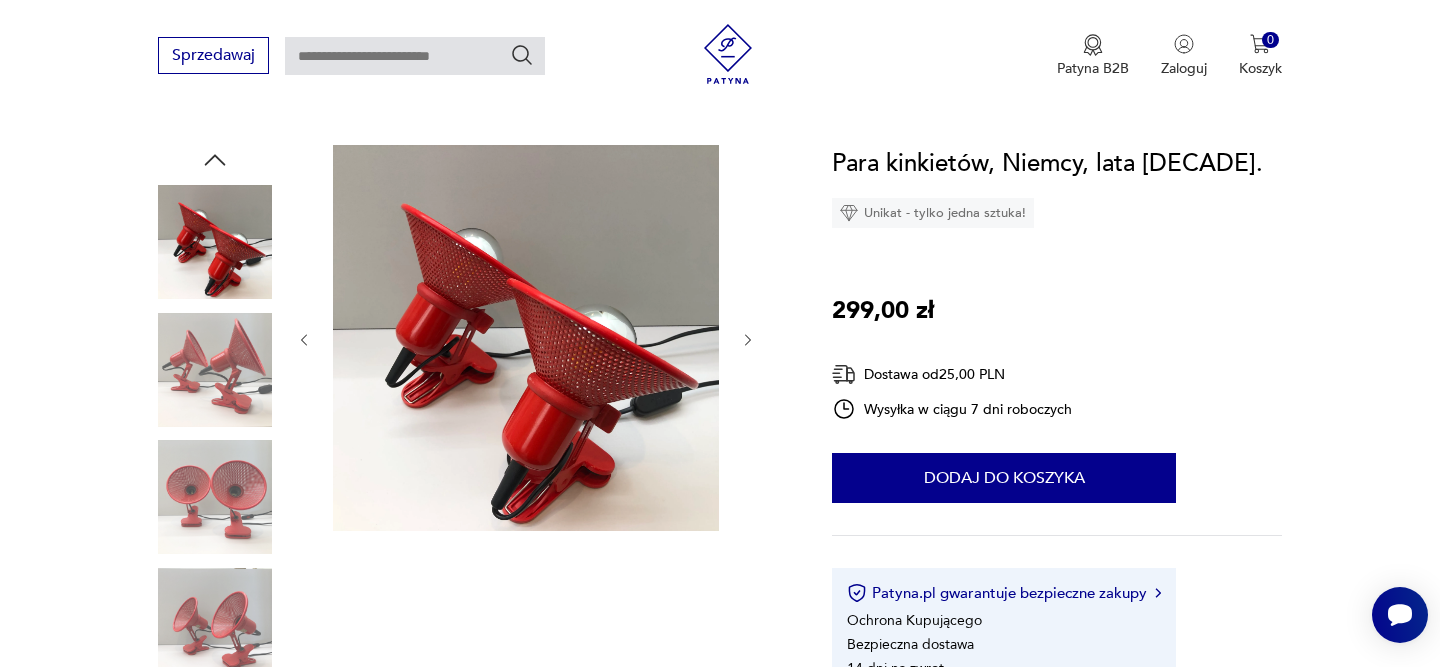 click 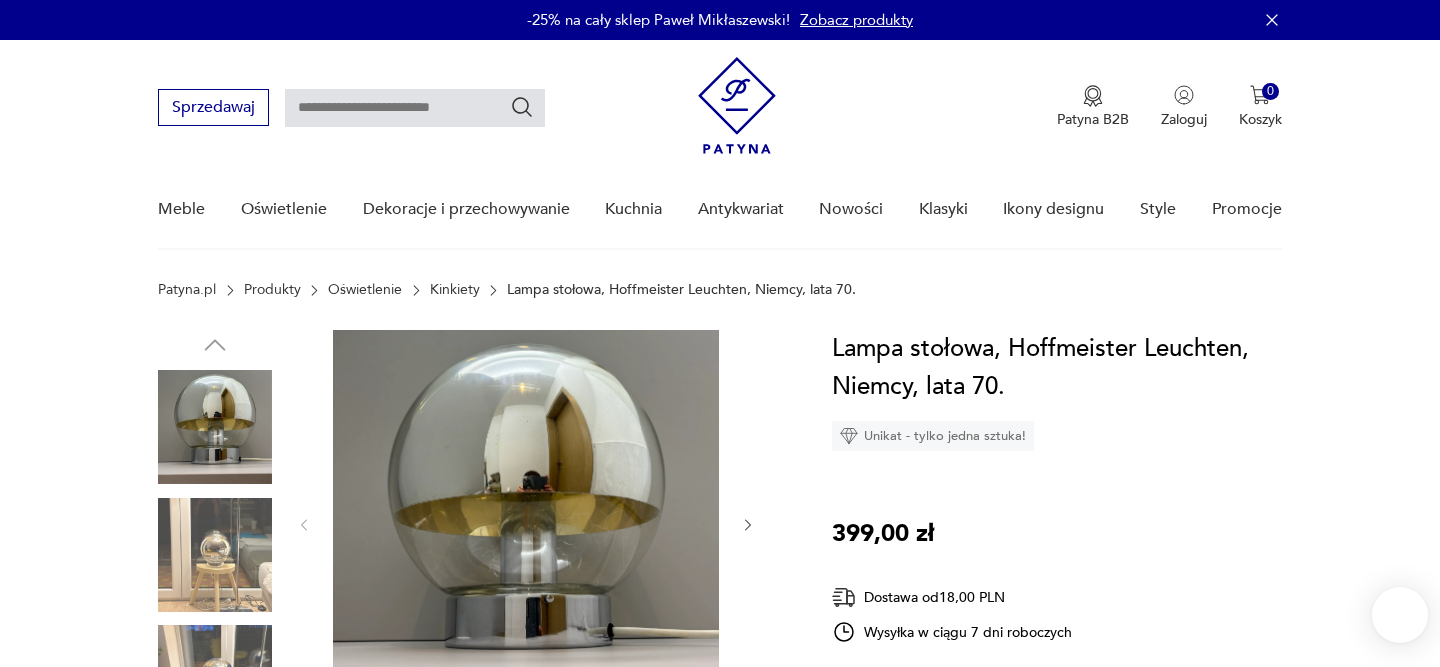 scroll, scrollTop: 0, scrollLeft: 0, axis: both 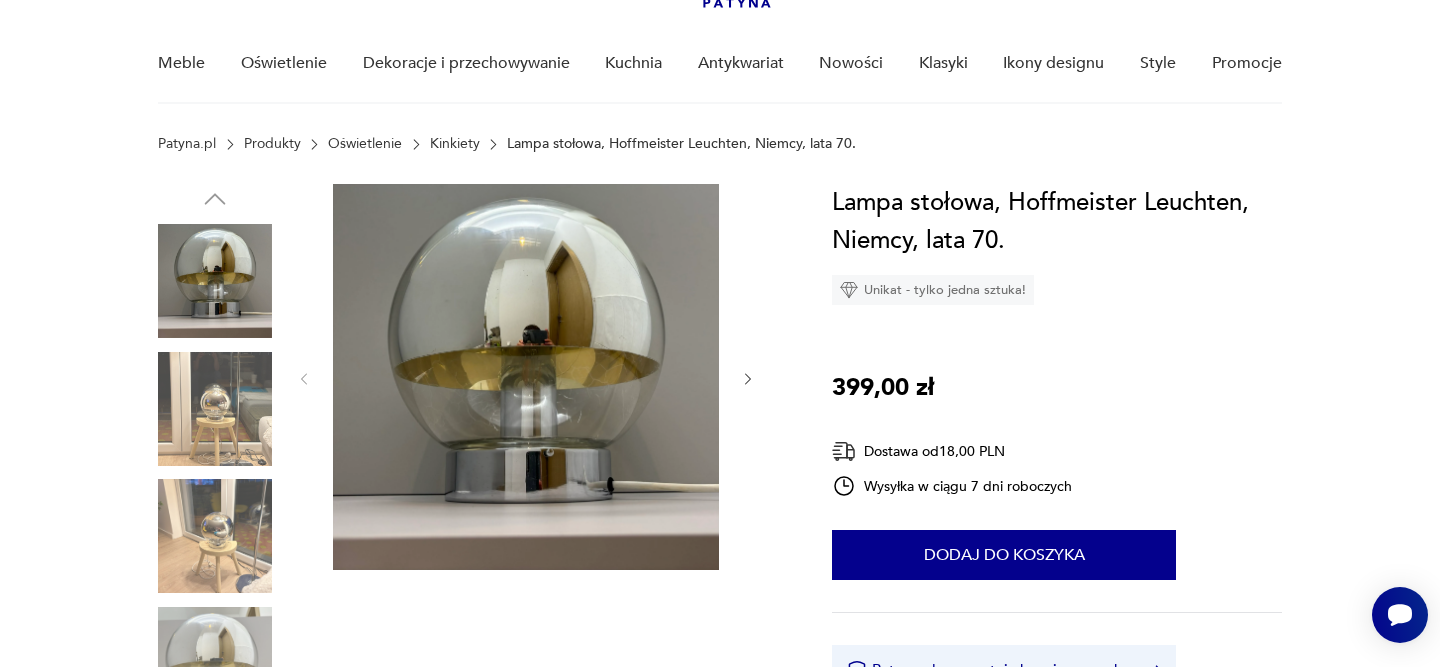 click 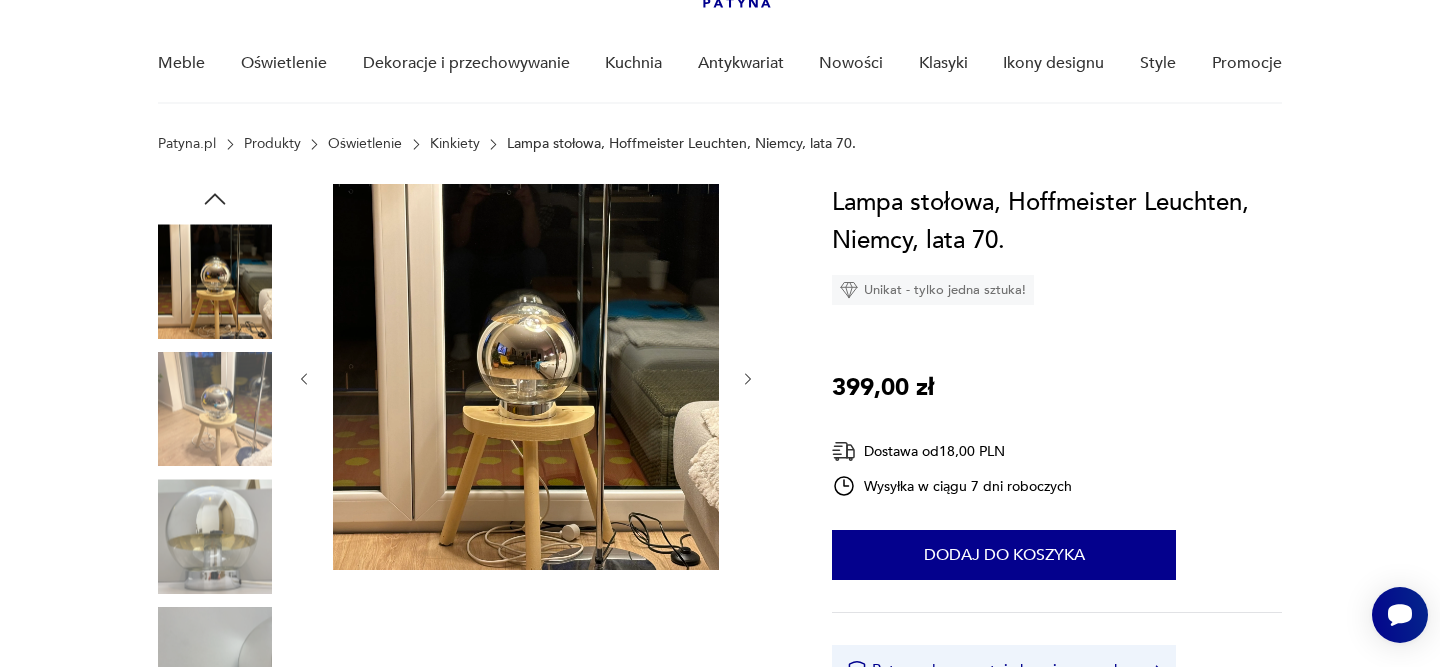 click 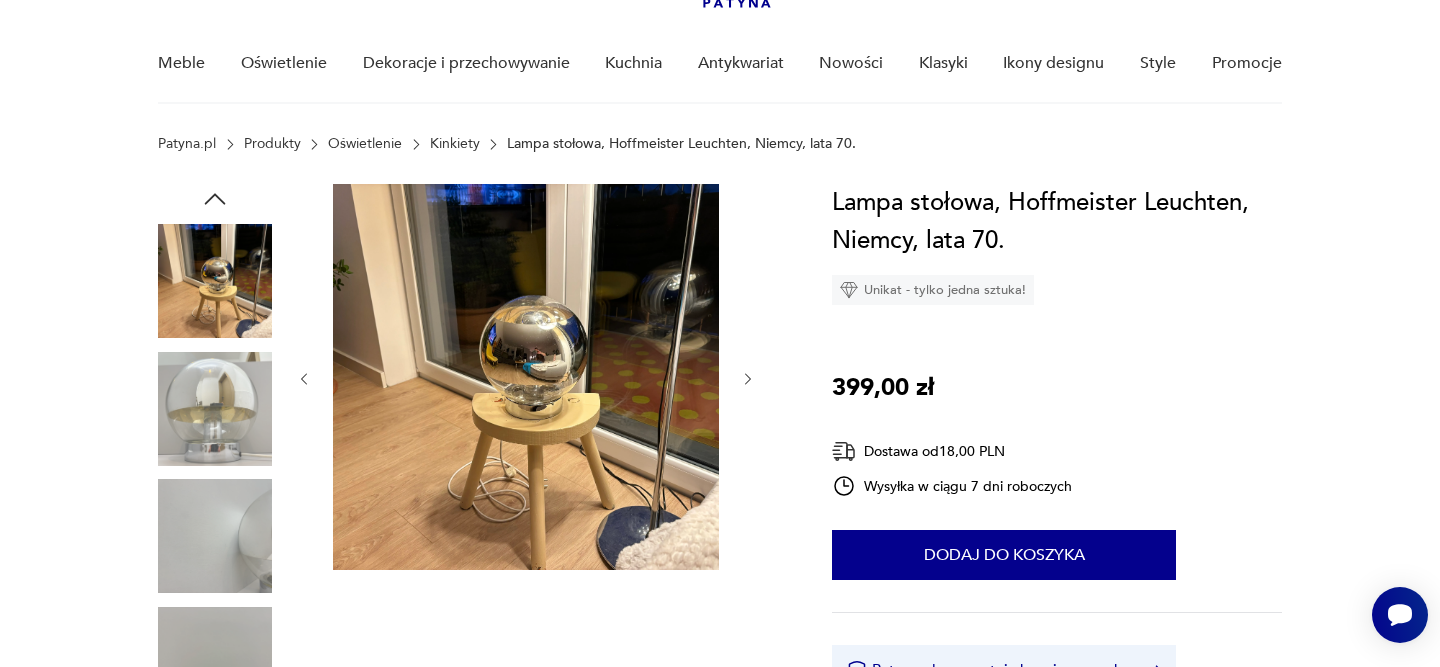 click 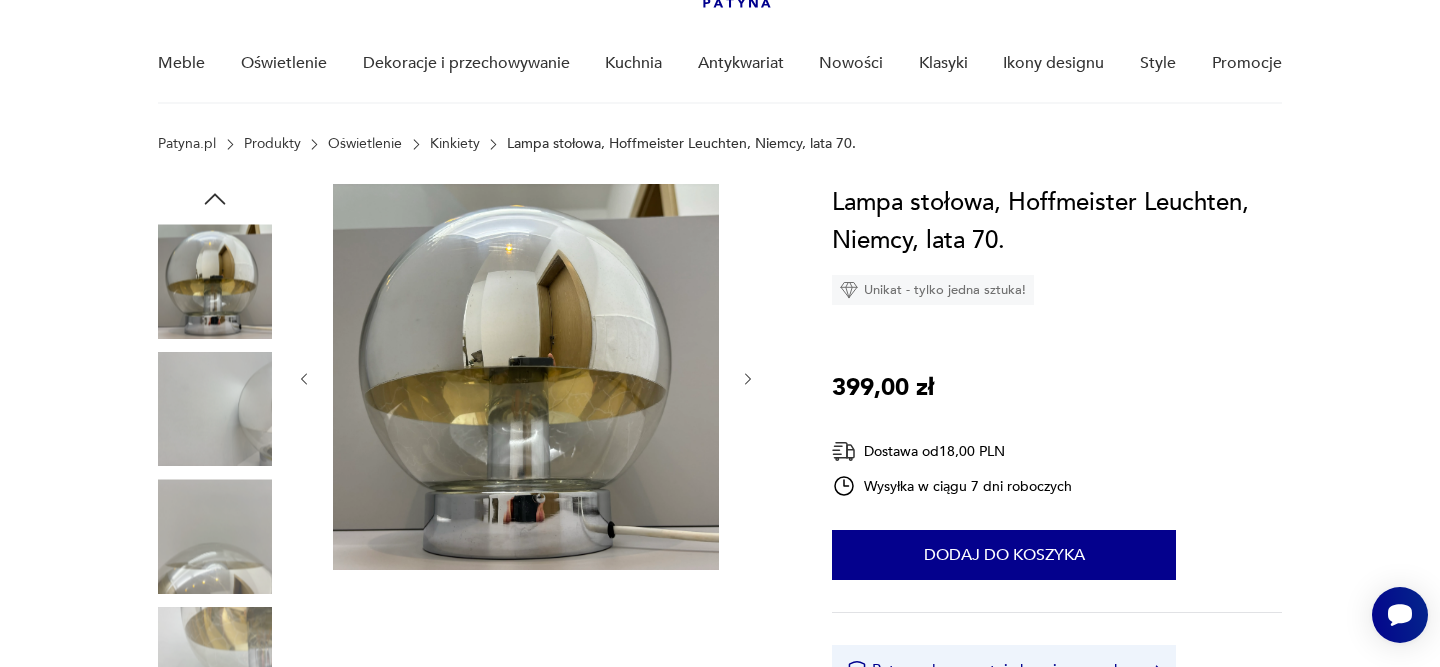 click 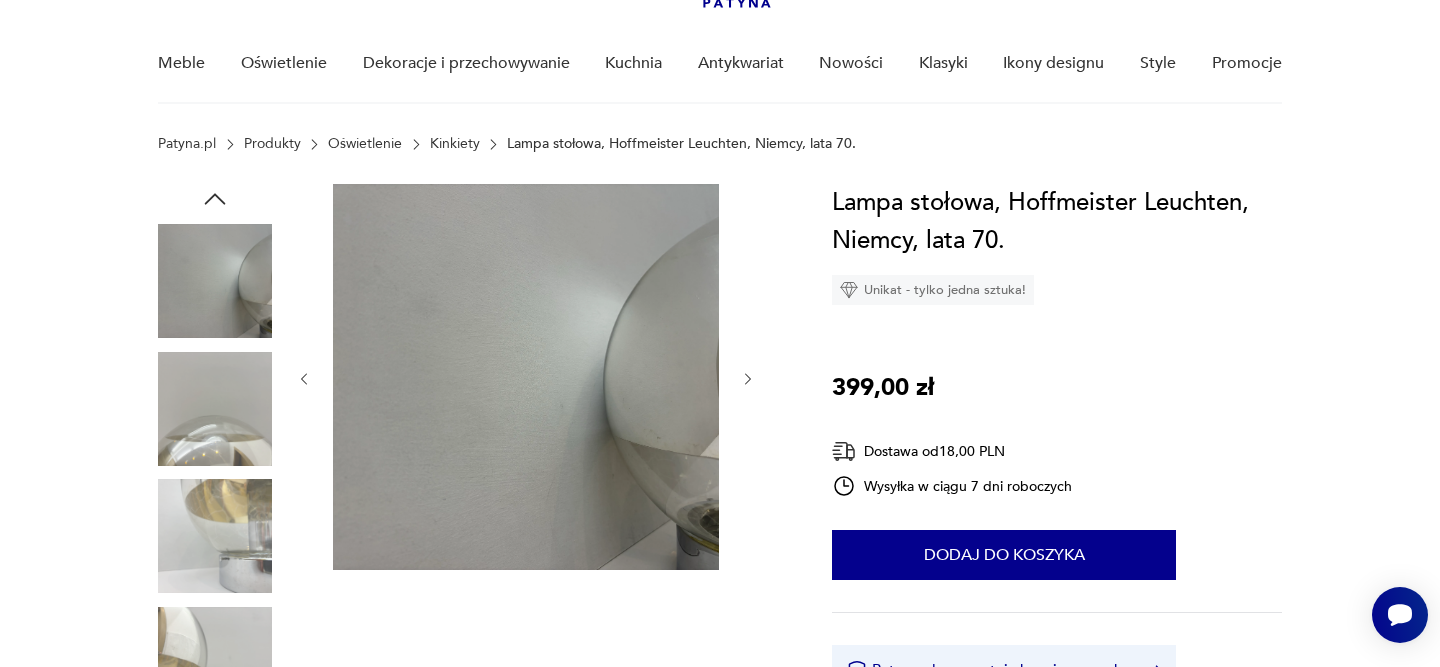 click 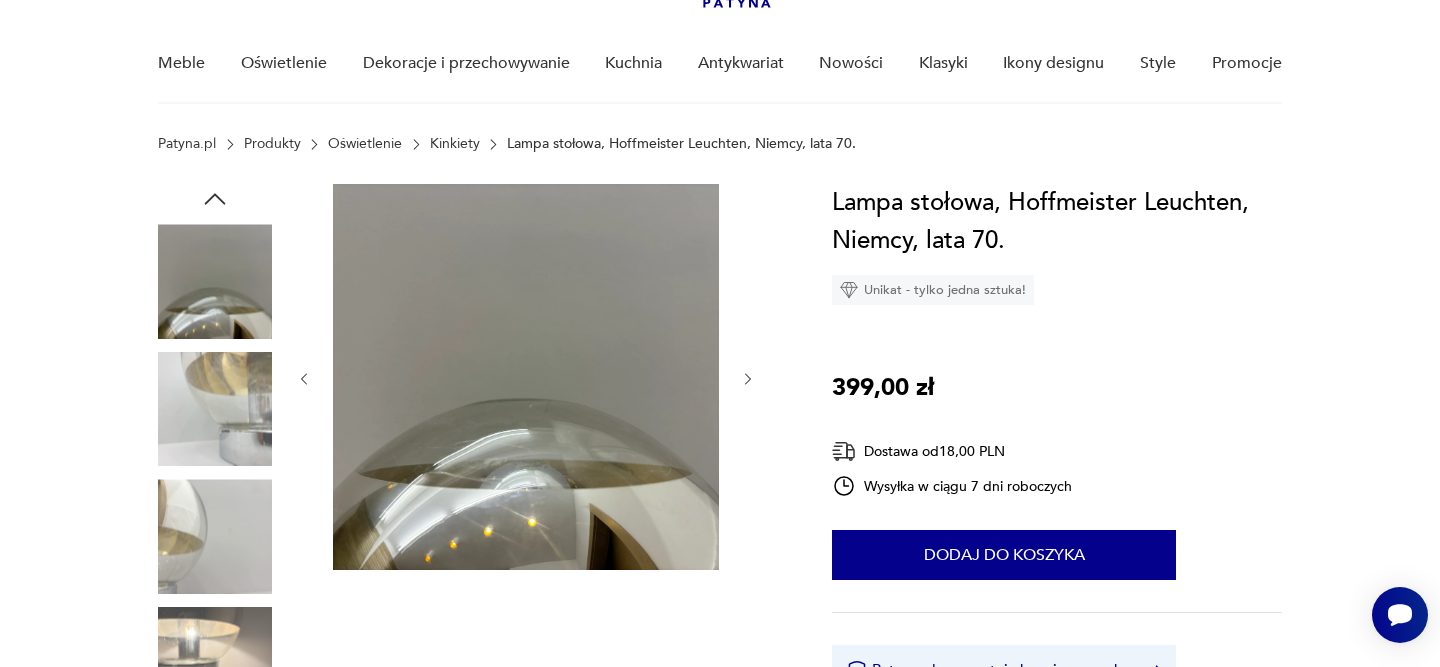 click 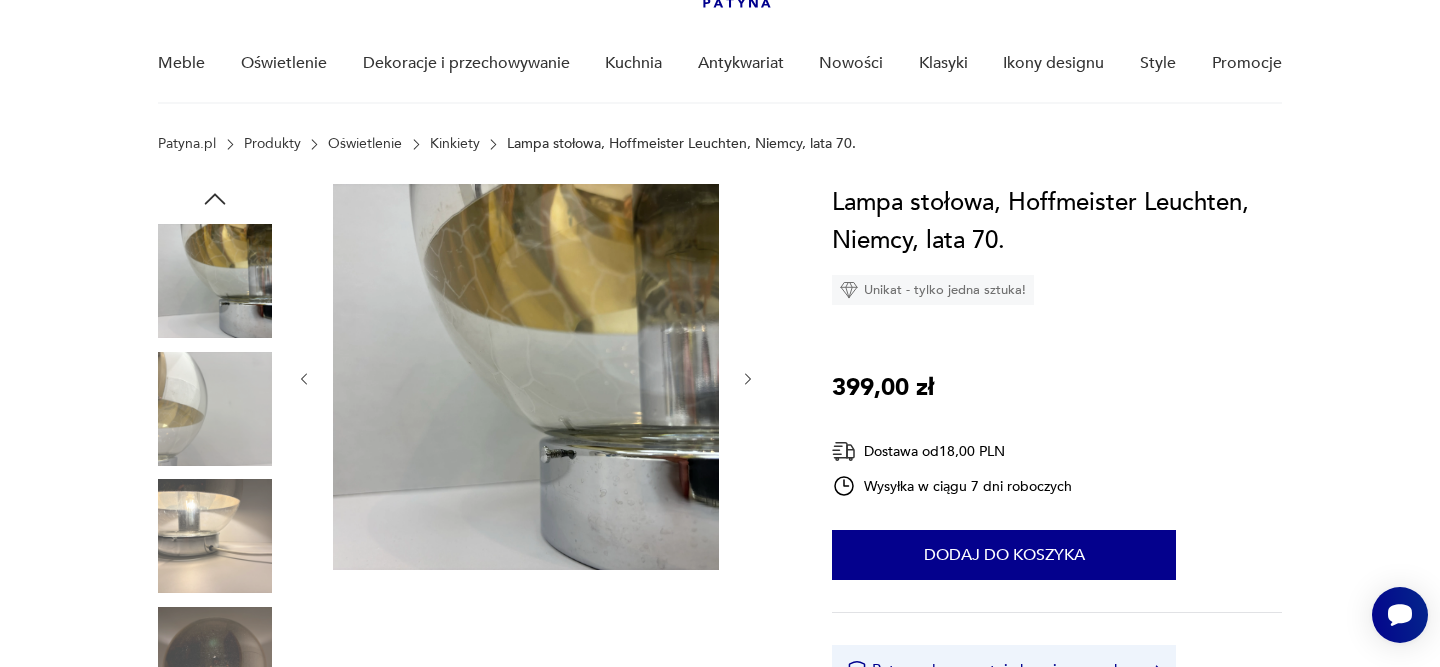 click 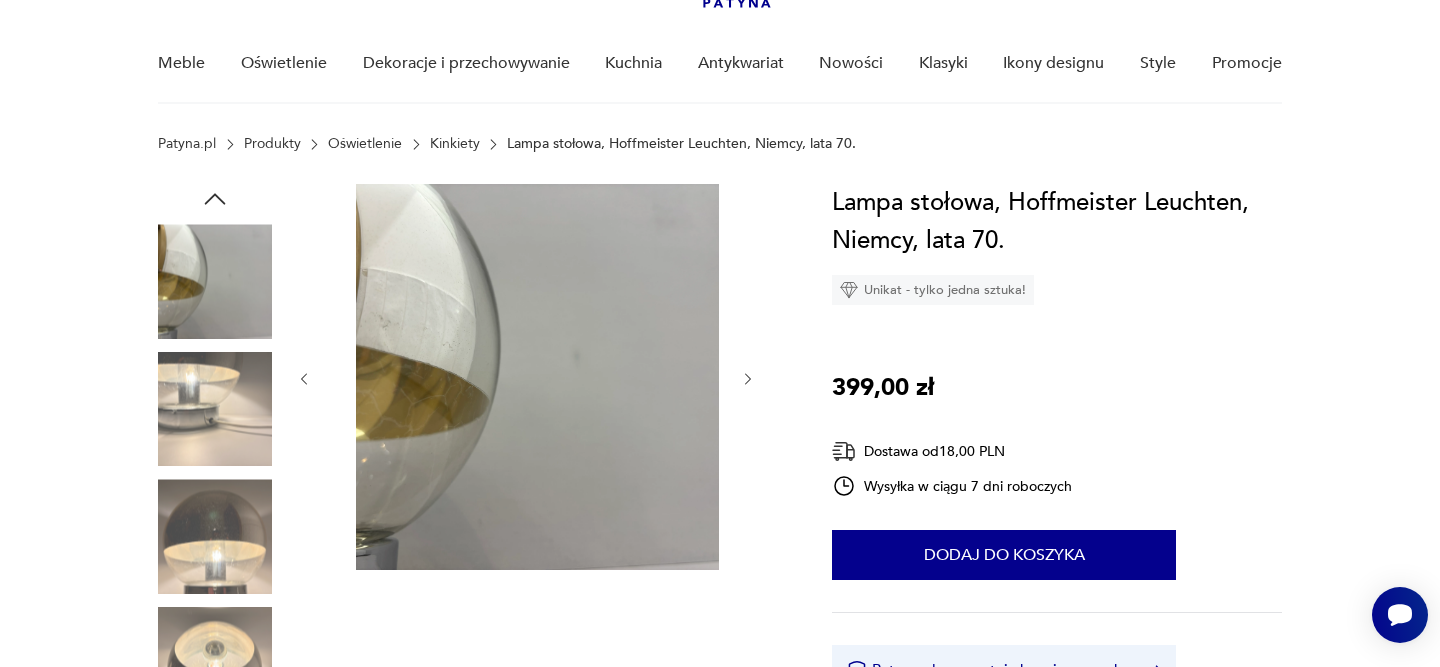 click 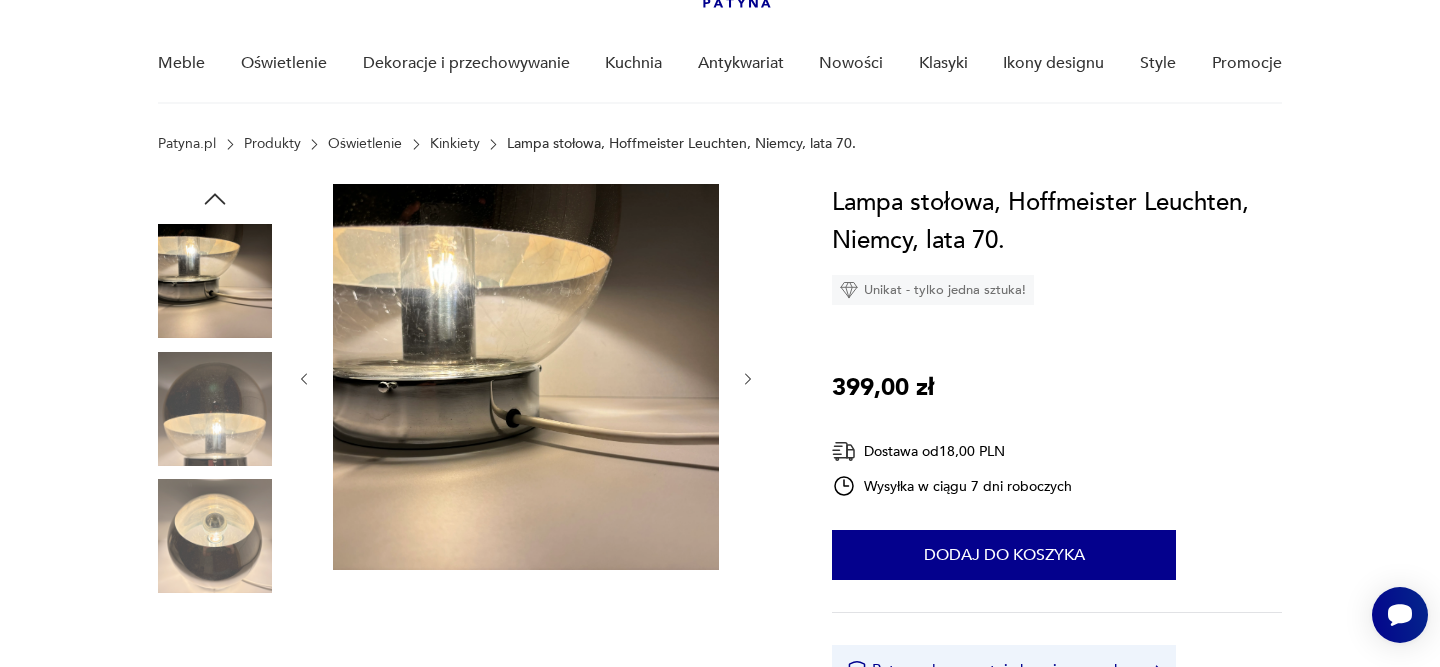 click 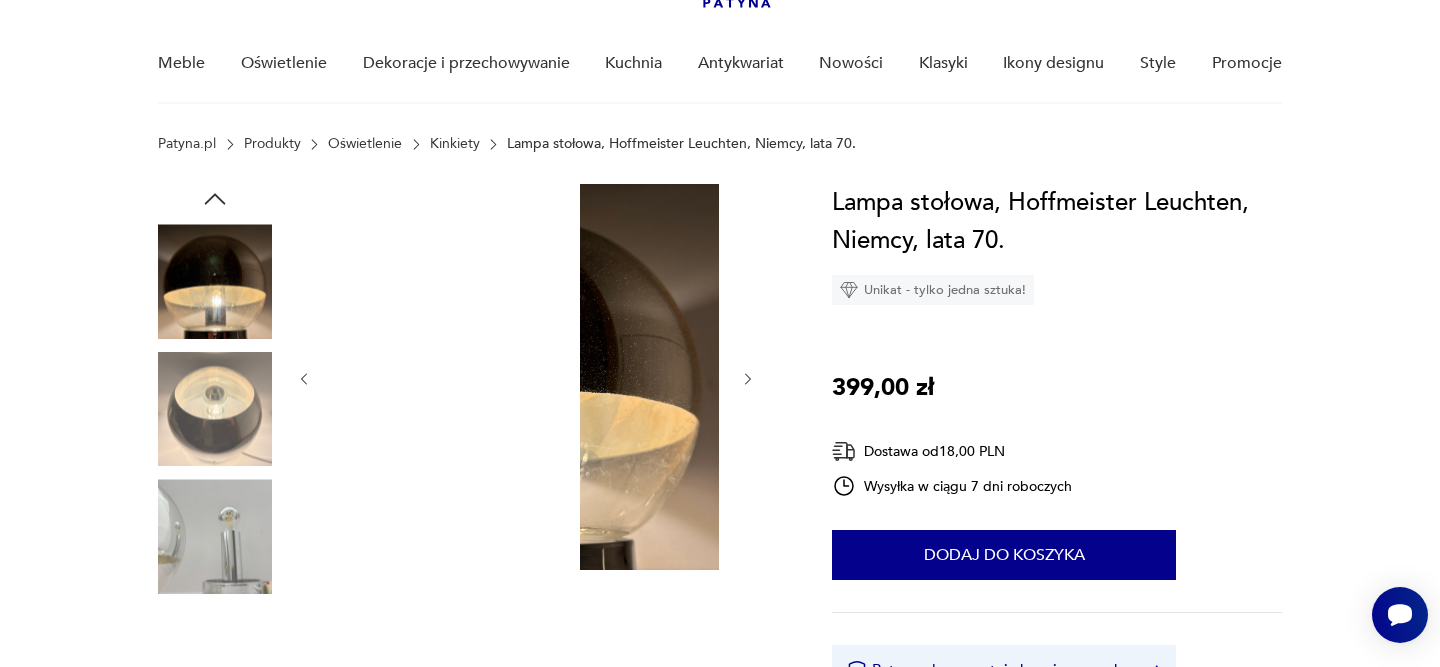 click 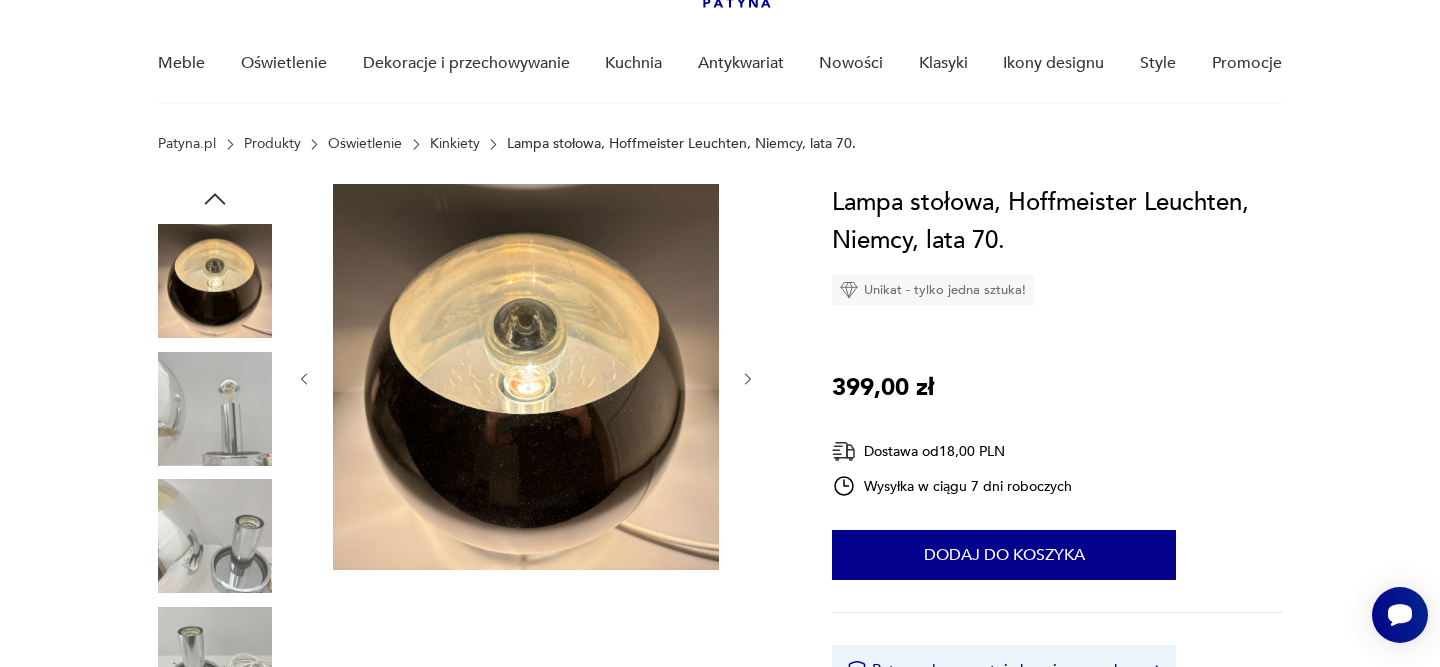 click 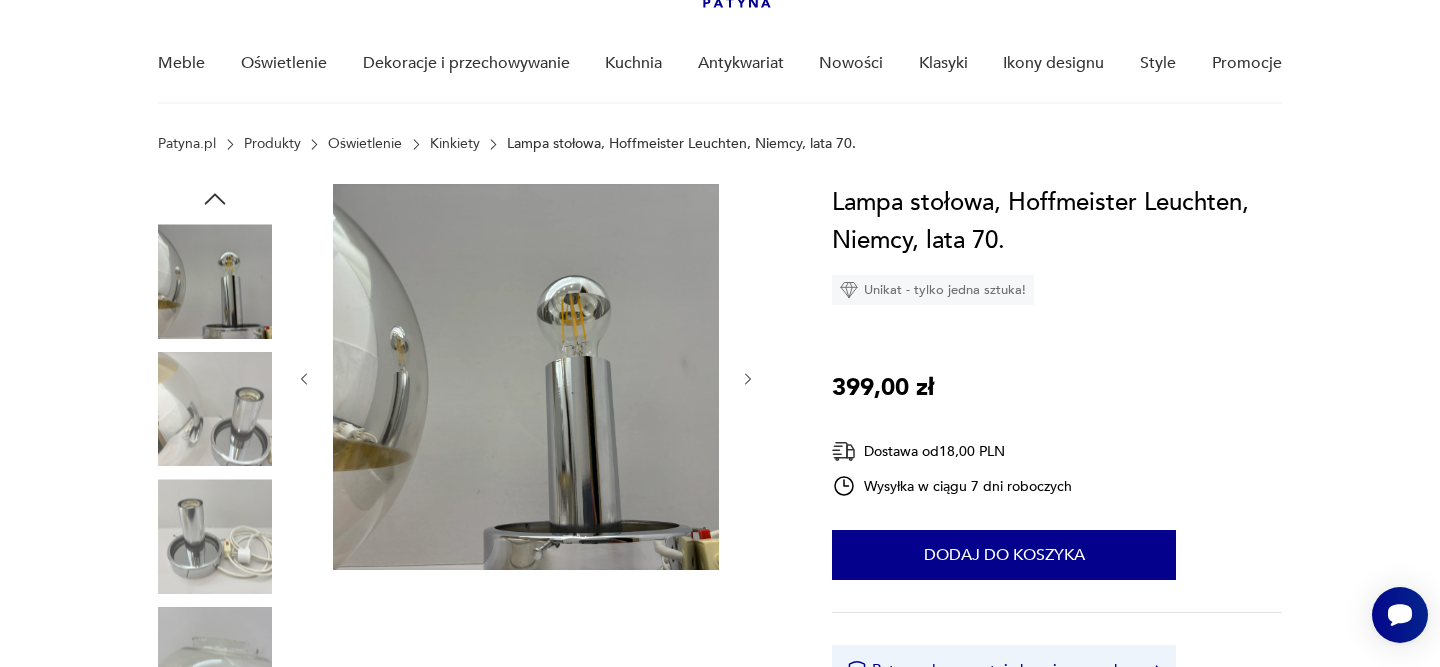 click 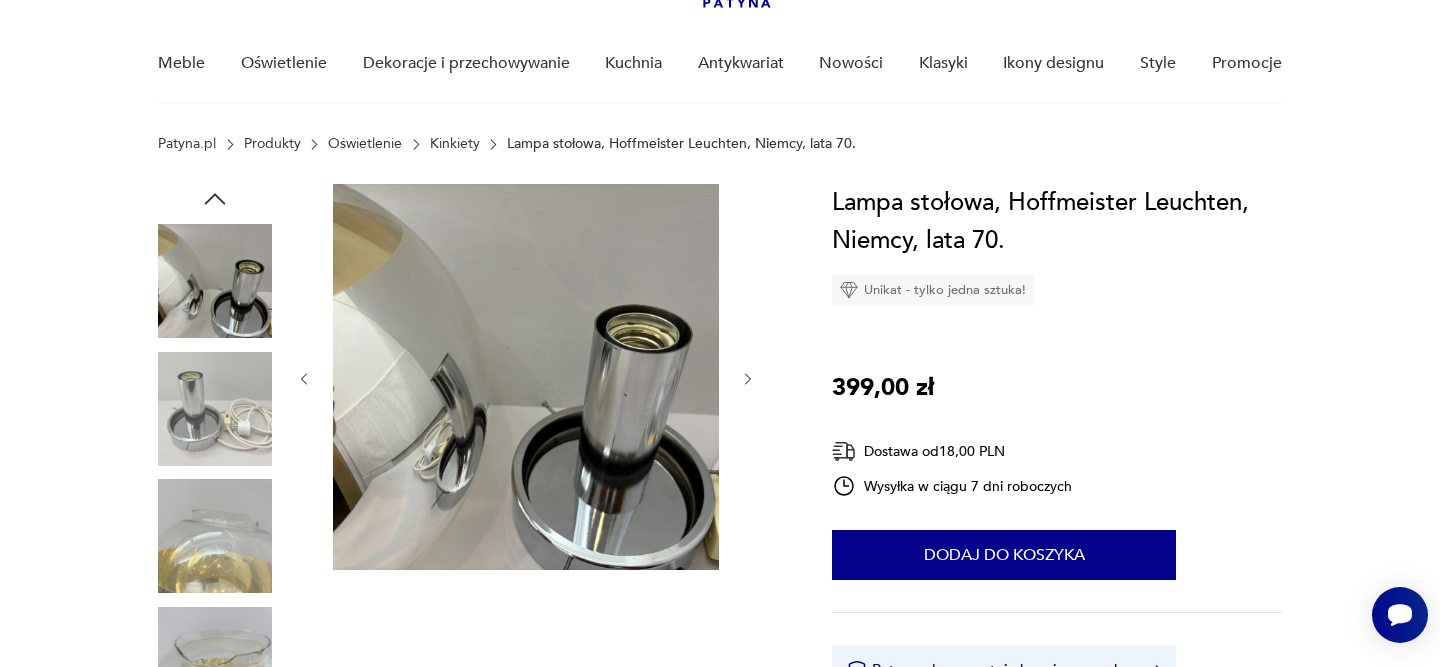 click 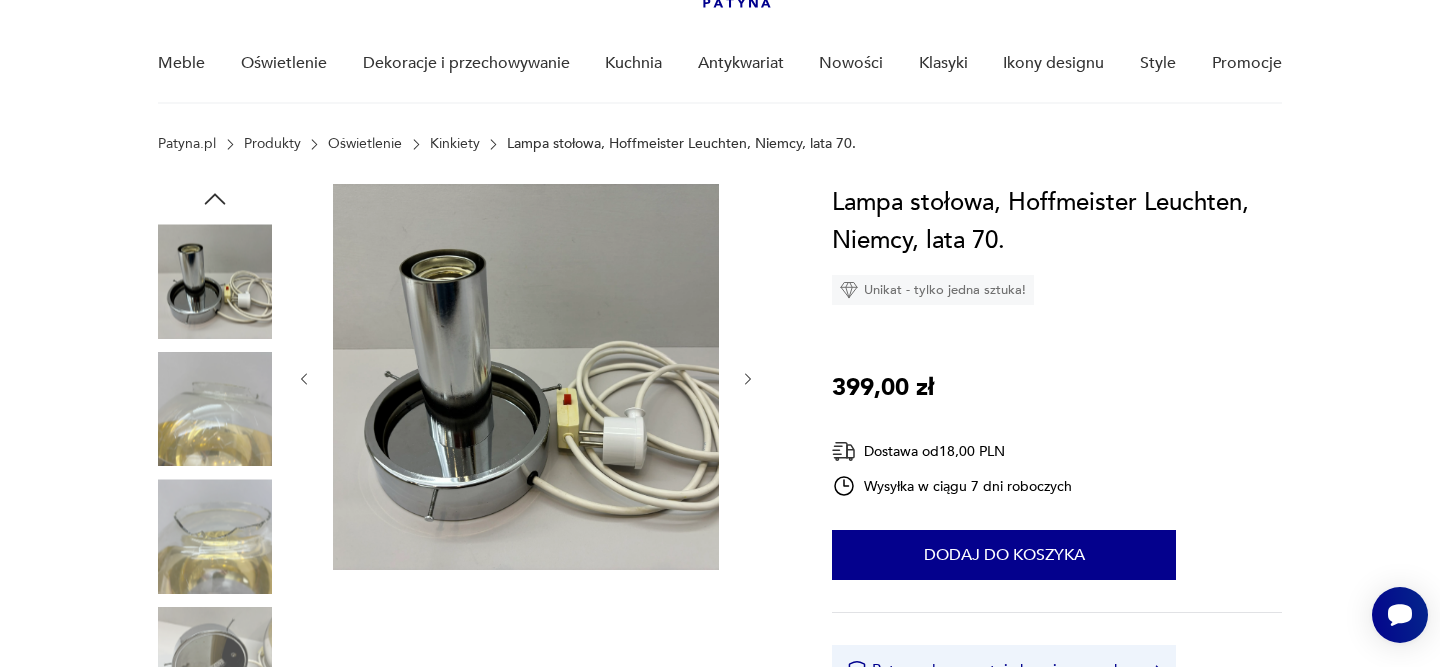 click 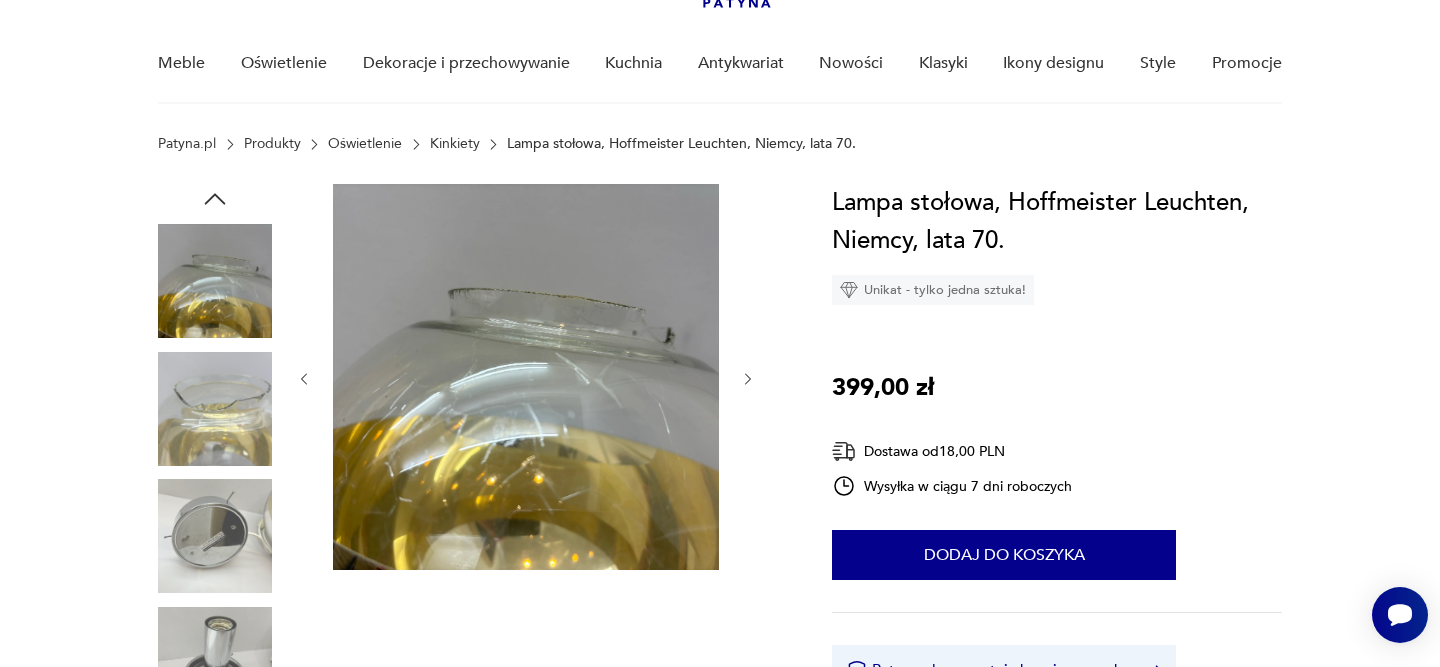 click 